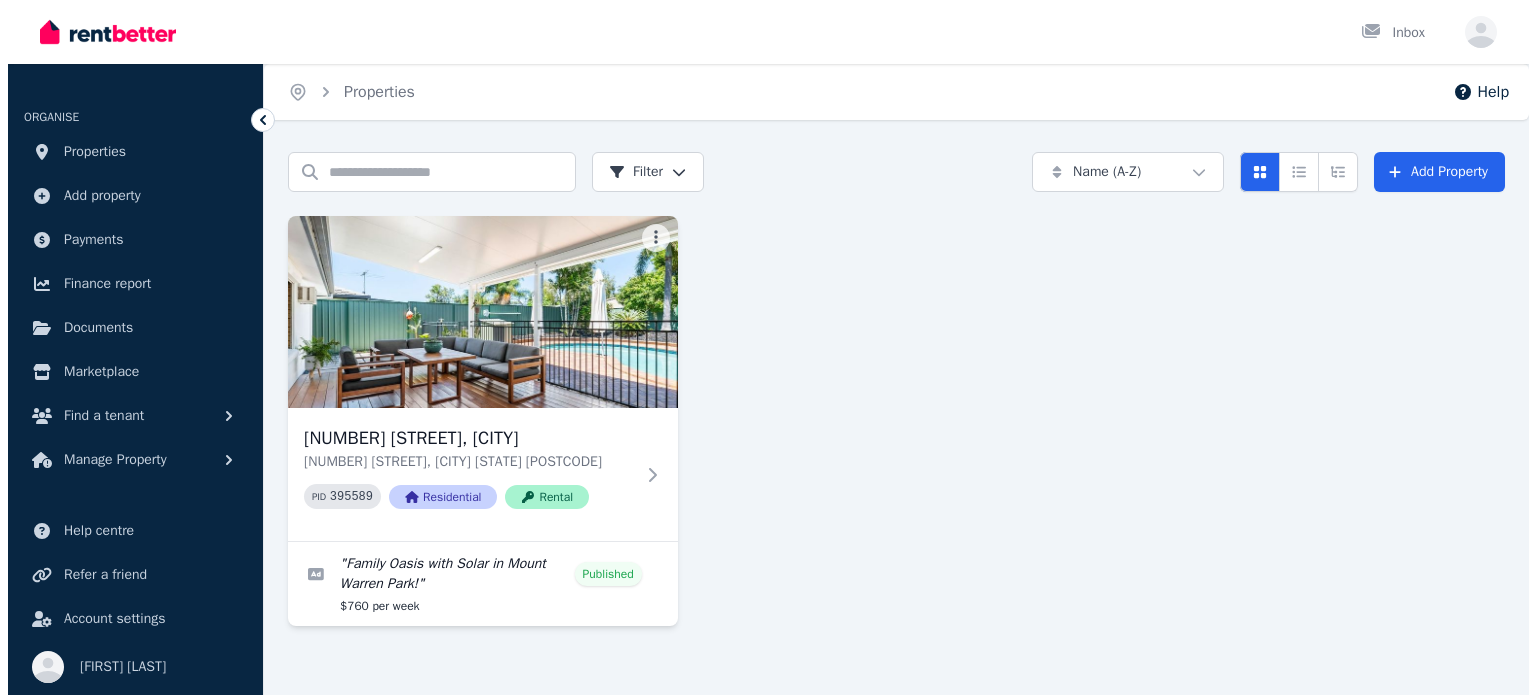 scroll, scrollTop: 0, scrollLeft: 0, axis: both 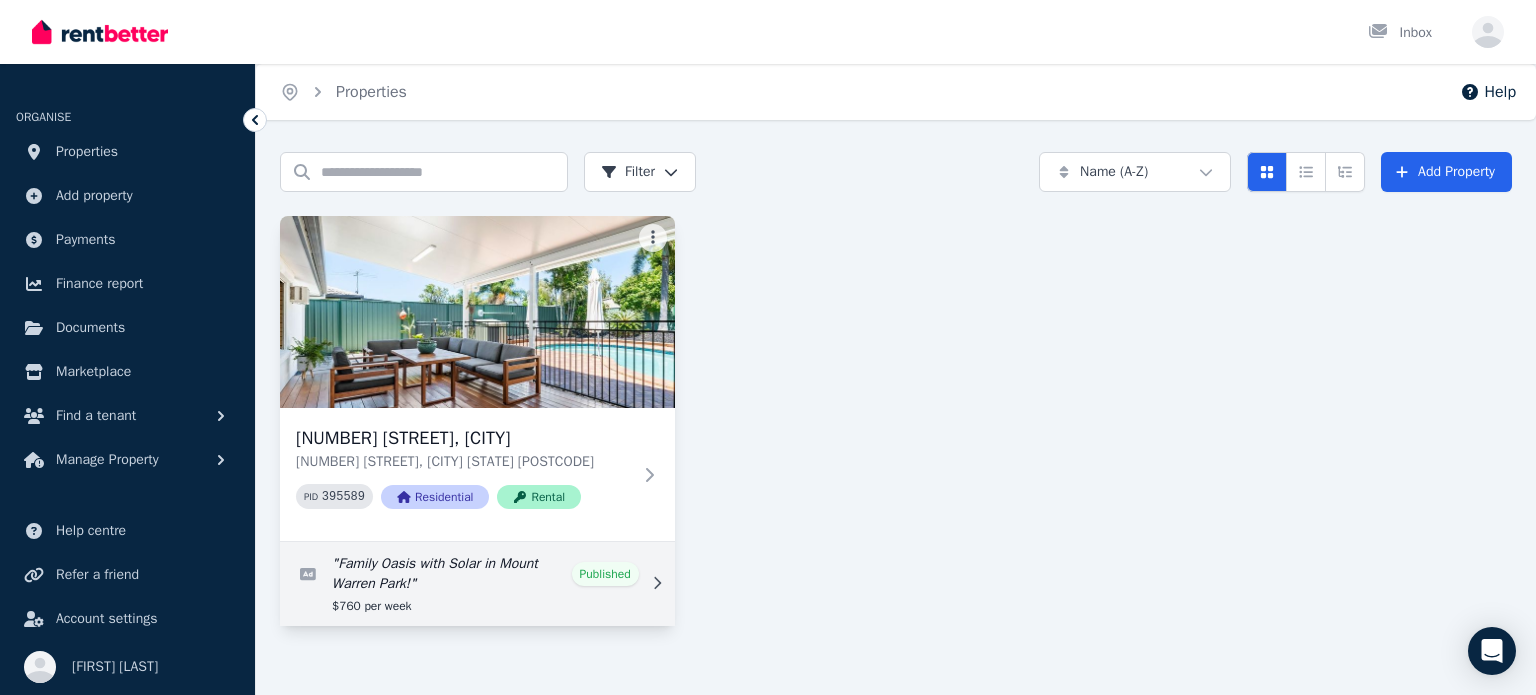 click at bounding box center (477, 584) 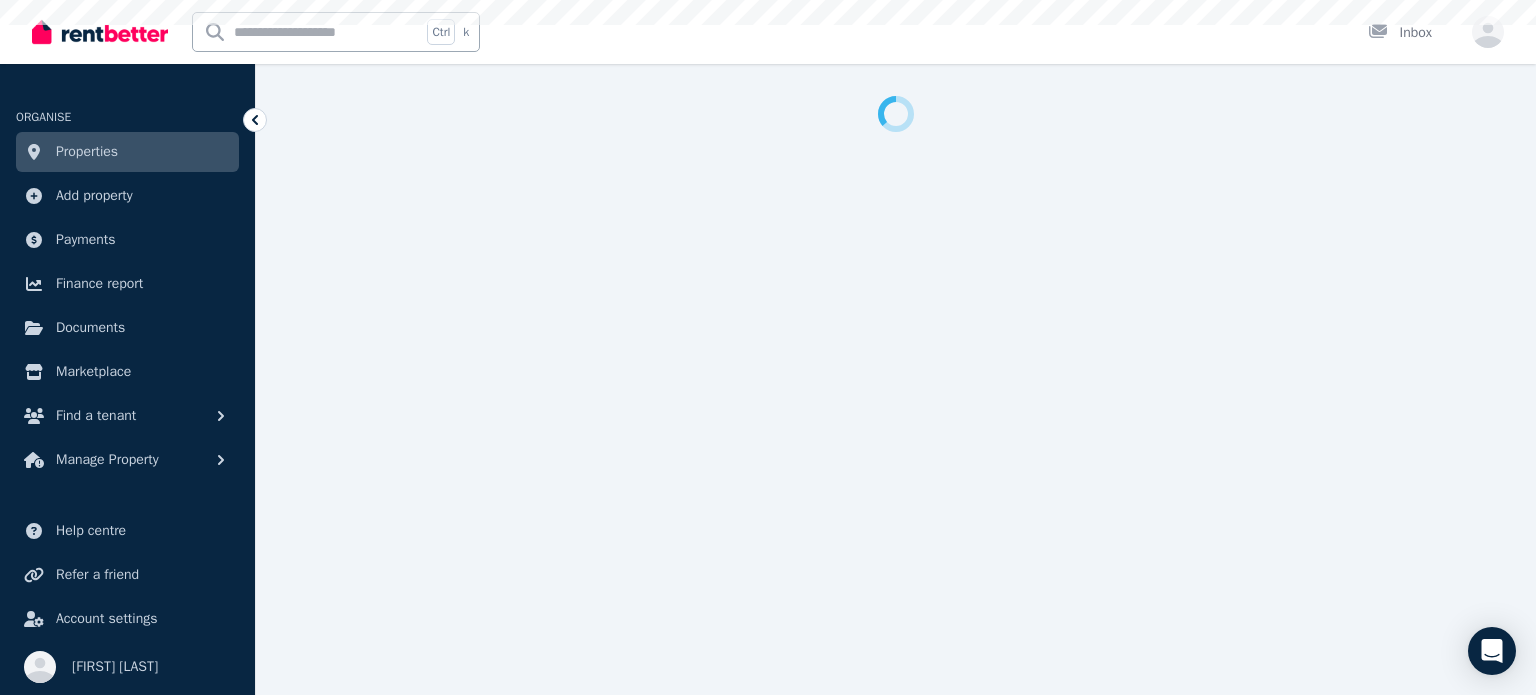 select on "***" 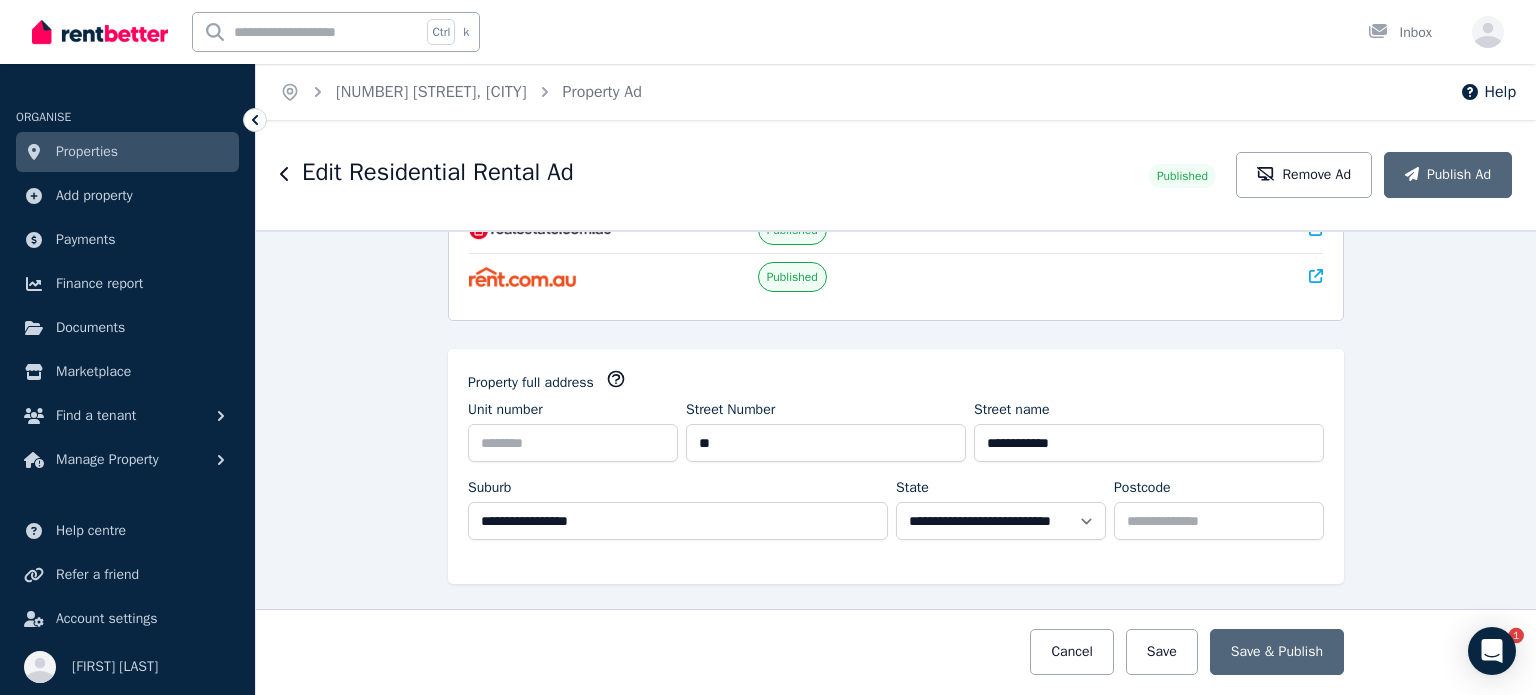 scroll, scrollTop: 300, scrollLeft: 0, axis: vertical 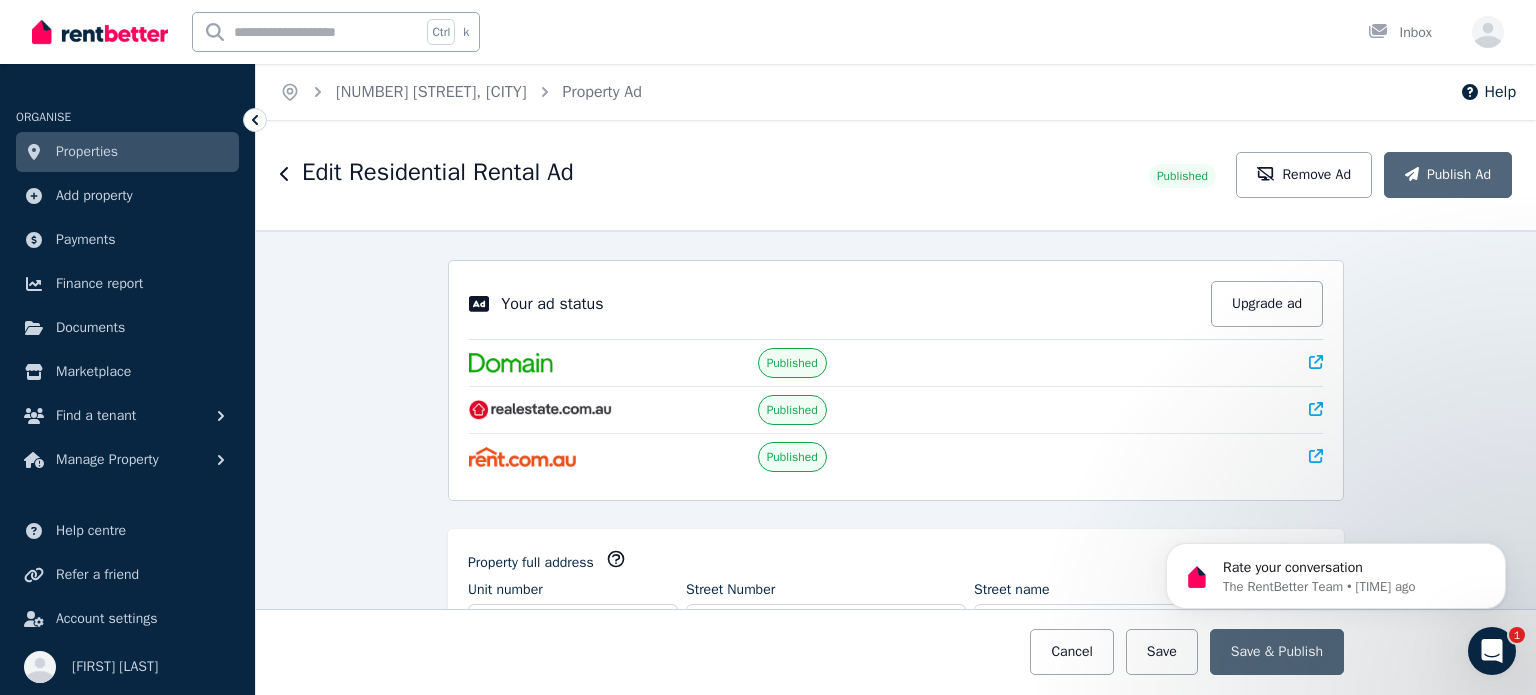 click at bounding box center [1492, 651] 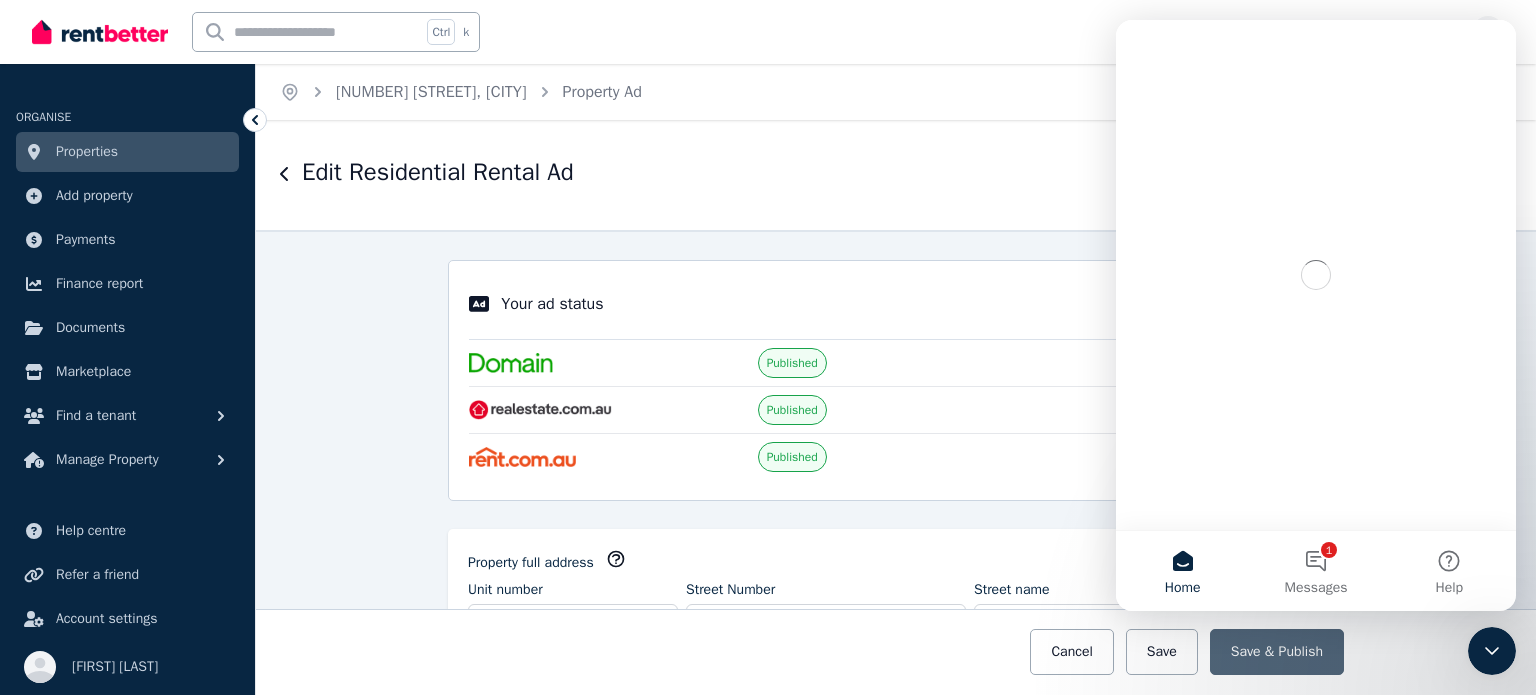 scroll, scrollTop: 0, scrollLeft: 0, axis: both 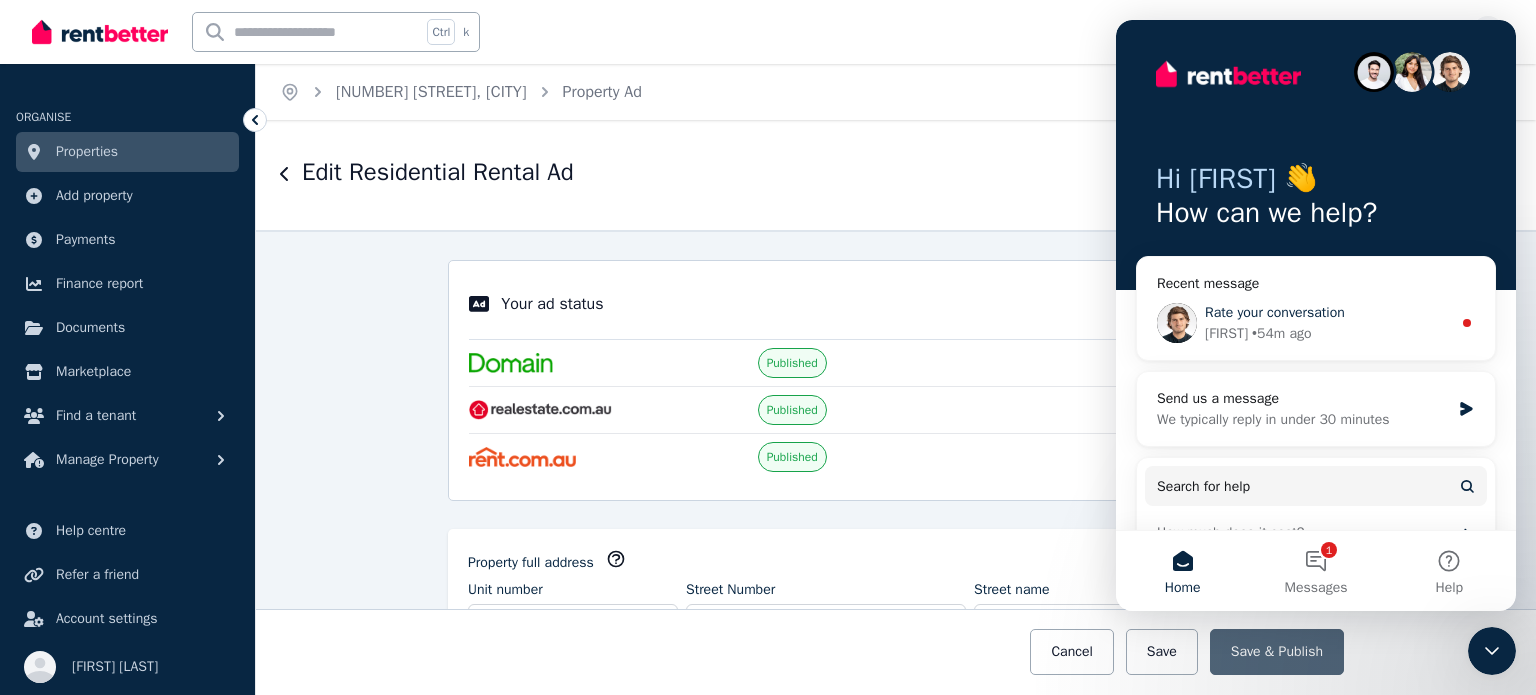 click on "Rate your conversation" at bounding box center (1275, 312) 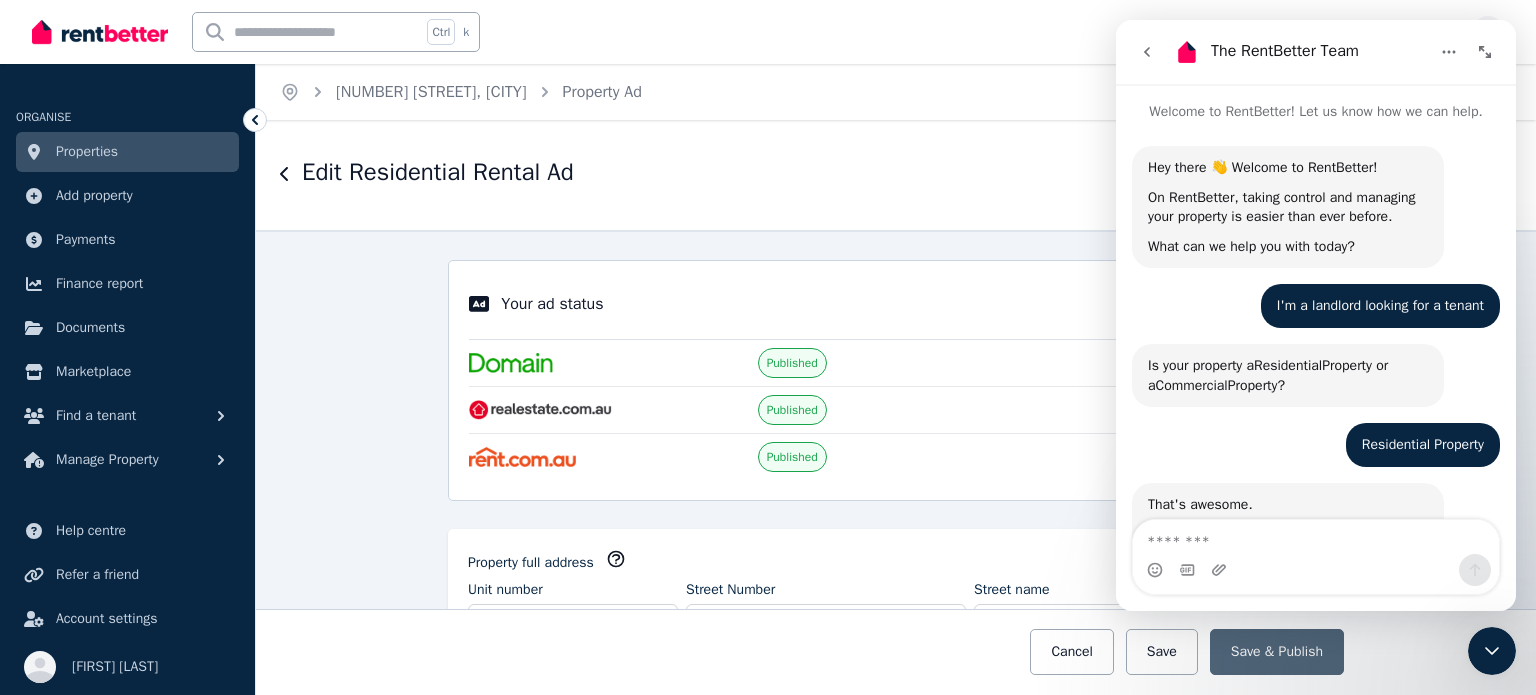 scroll, scrollTop: 2, scrollLeft: 0, axis: vertical 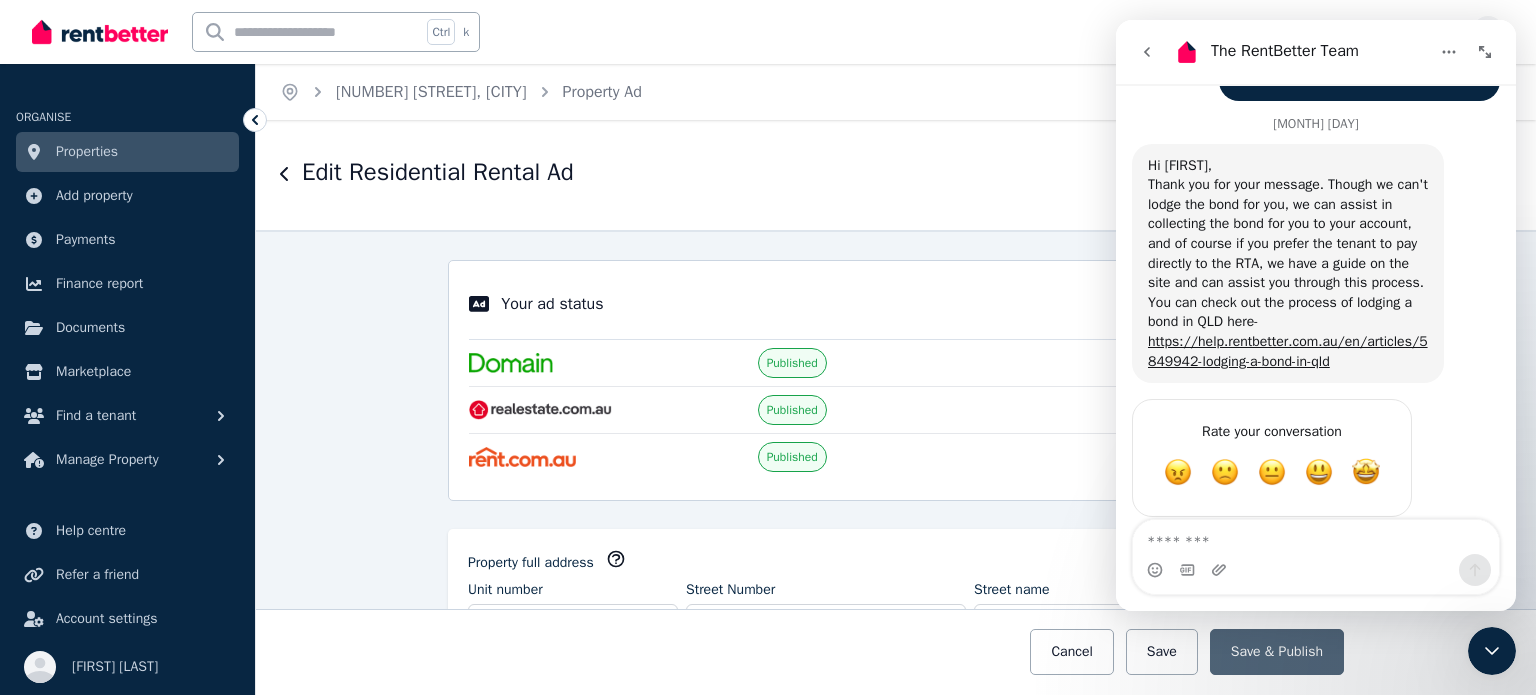 click at bounding box center [1492, 651] 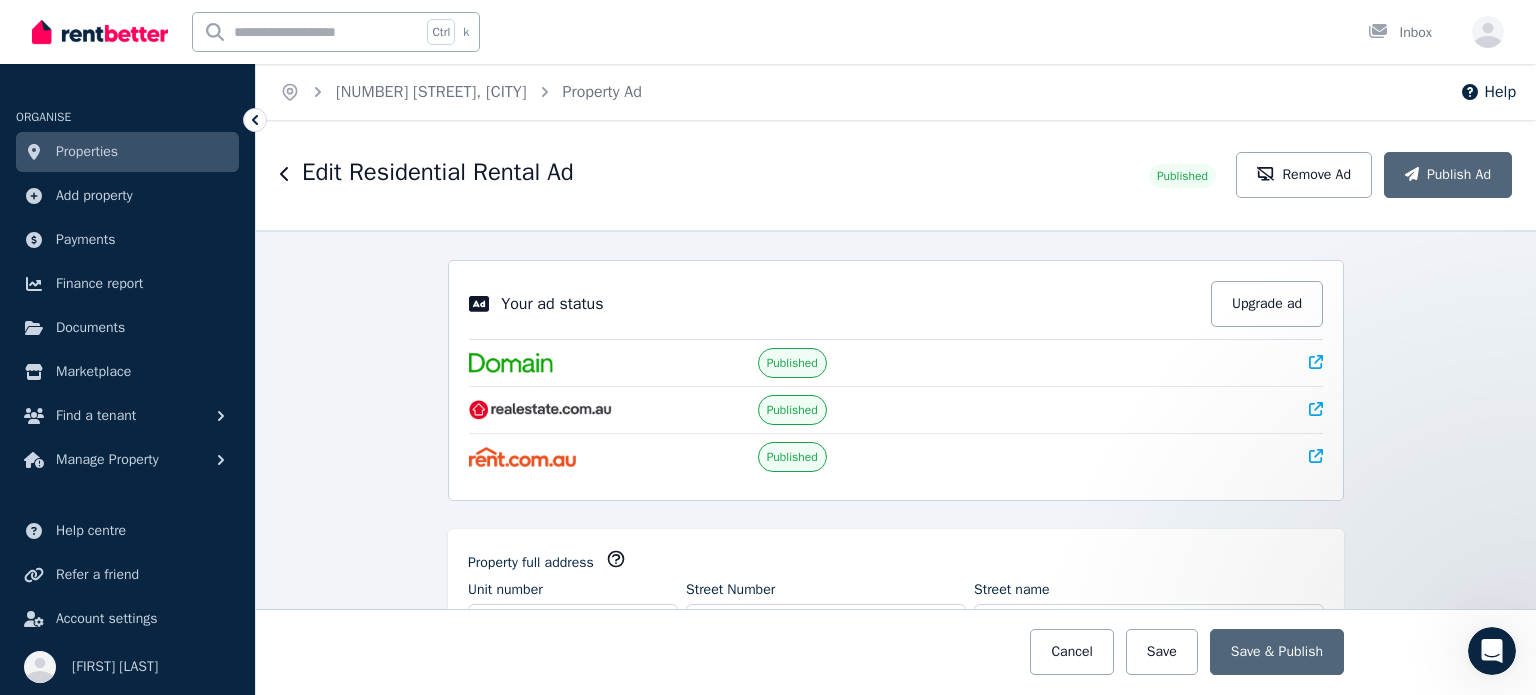 scroll, scrollTop: 0, scrollLeft: 0, axis: both 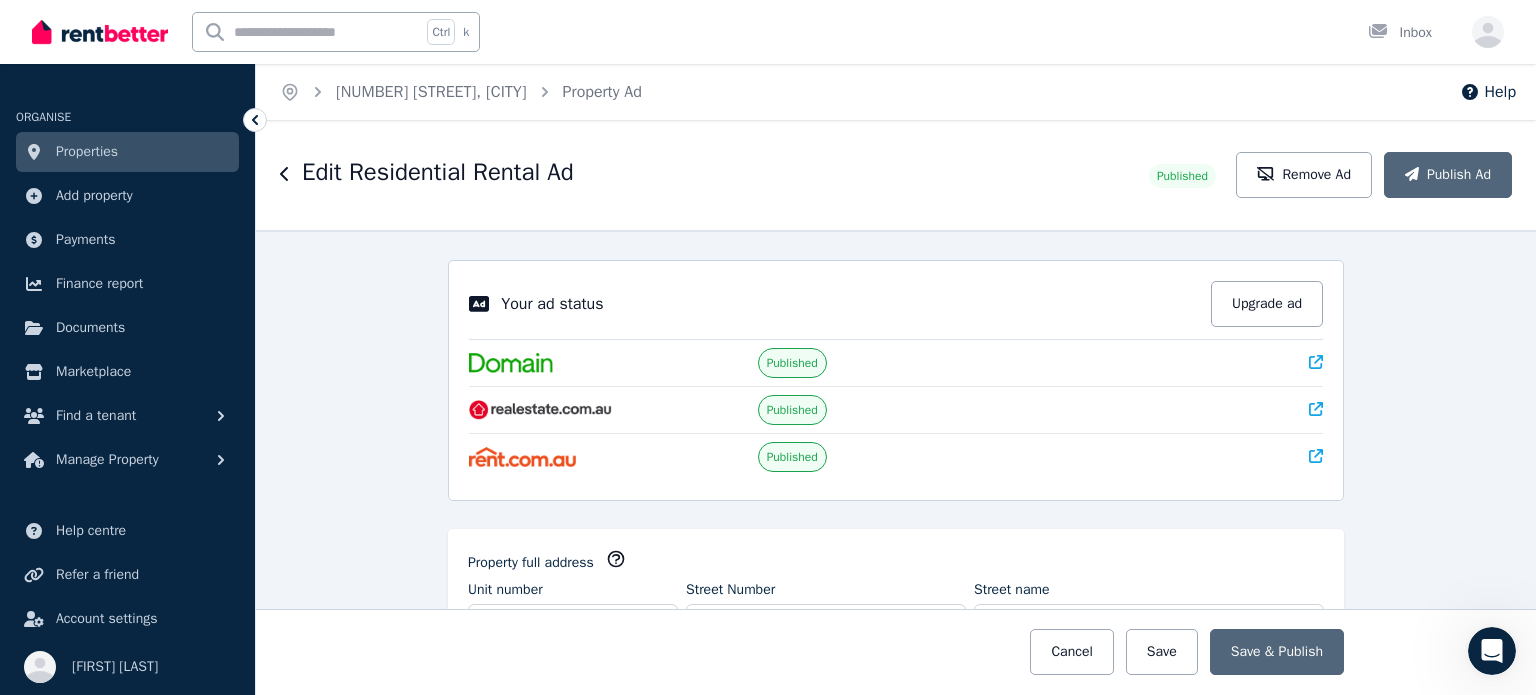 click on "**********" at bounding box center [896, 462] 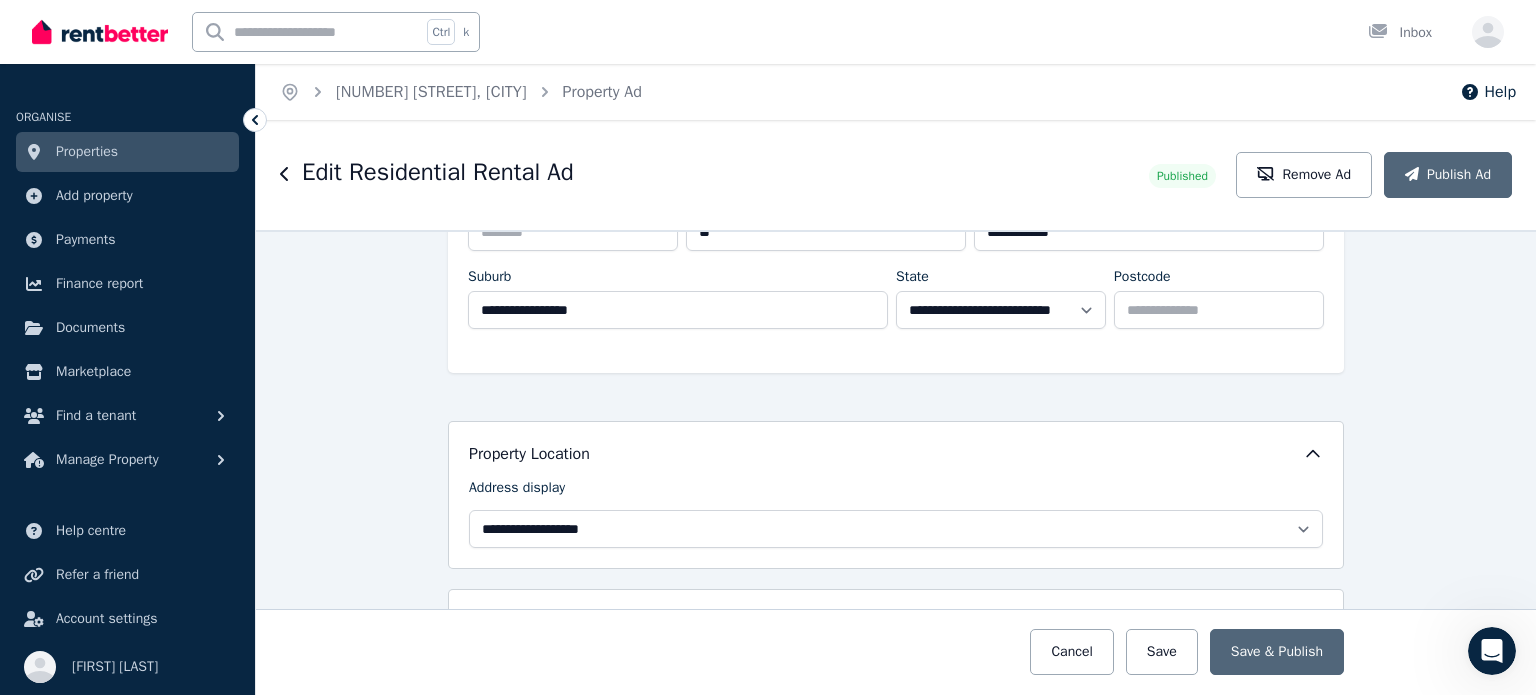 scroll, scrollTop: 400, scrollLeft: 0, axis: vertical 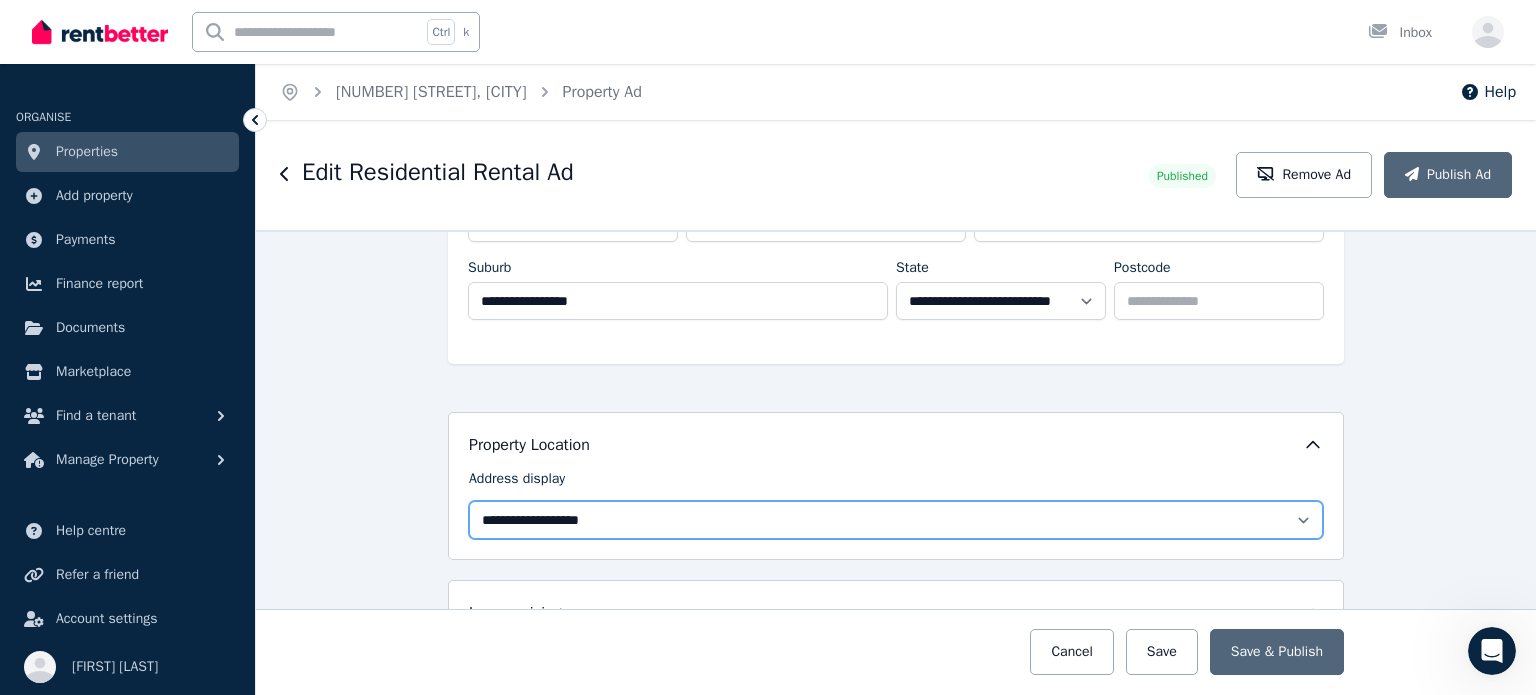 click on "**********" at bounding box center (896, 520) 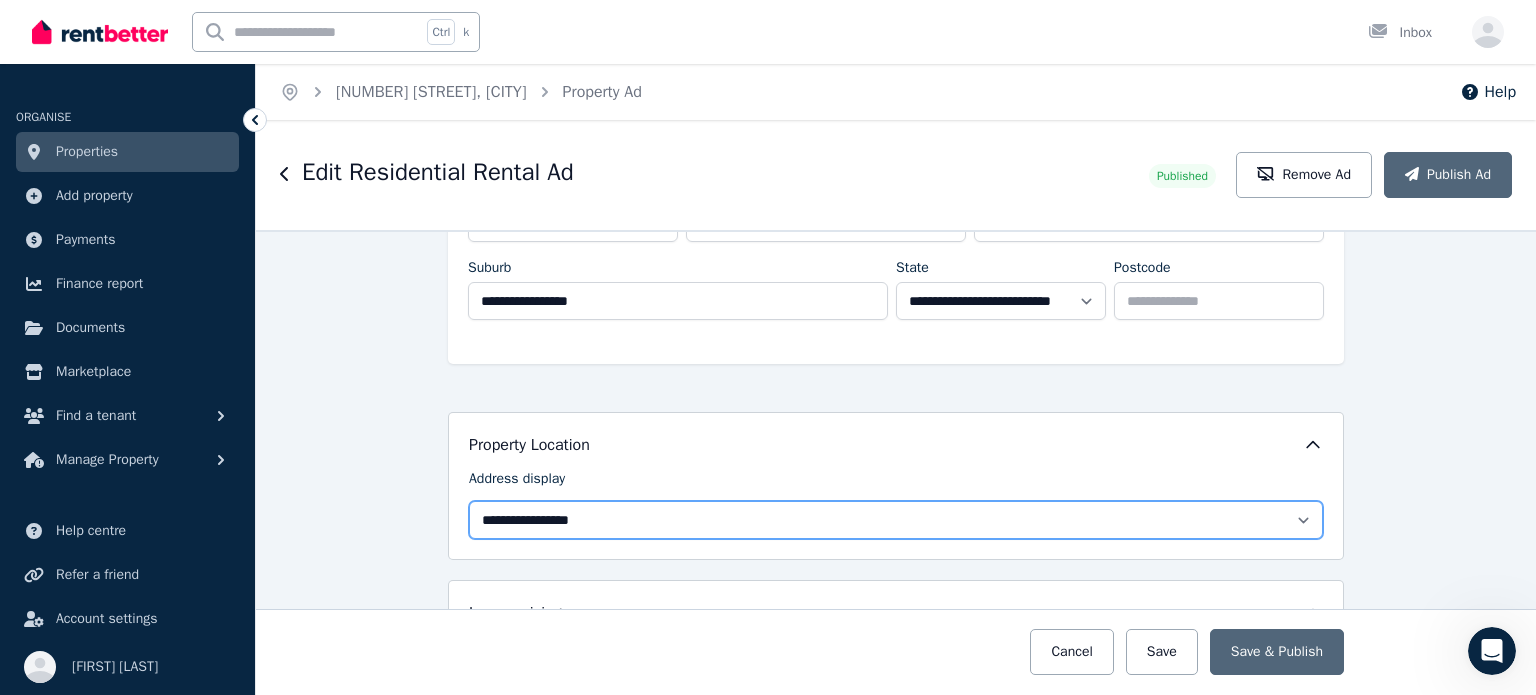 click on "**********" at bounding box center [896, 520] 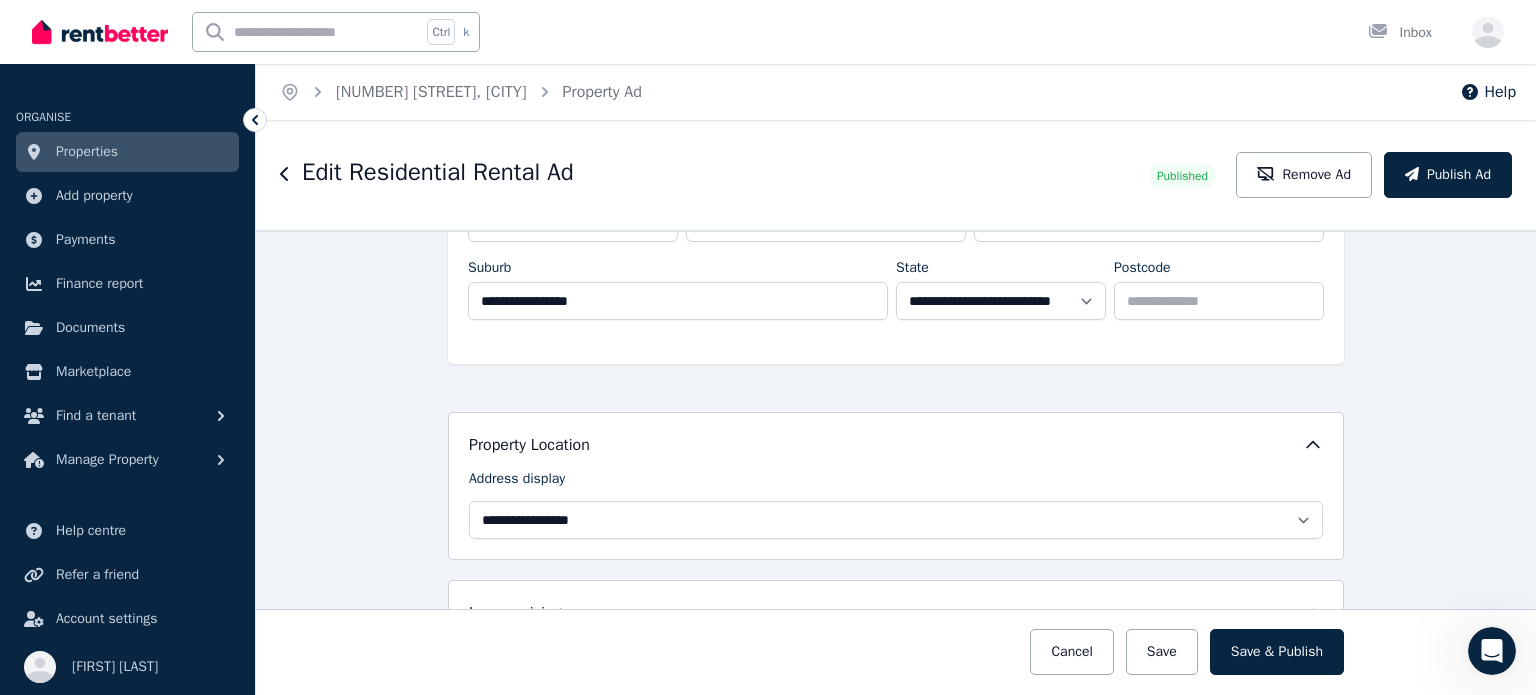 click on "**********" at bounding box center (896, 462) 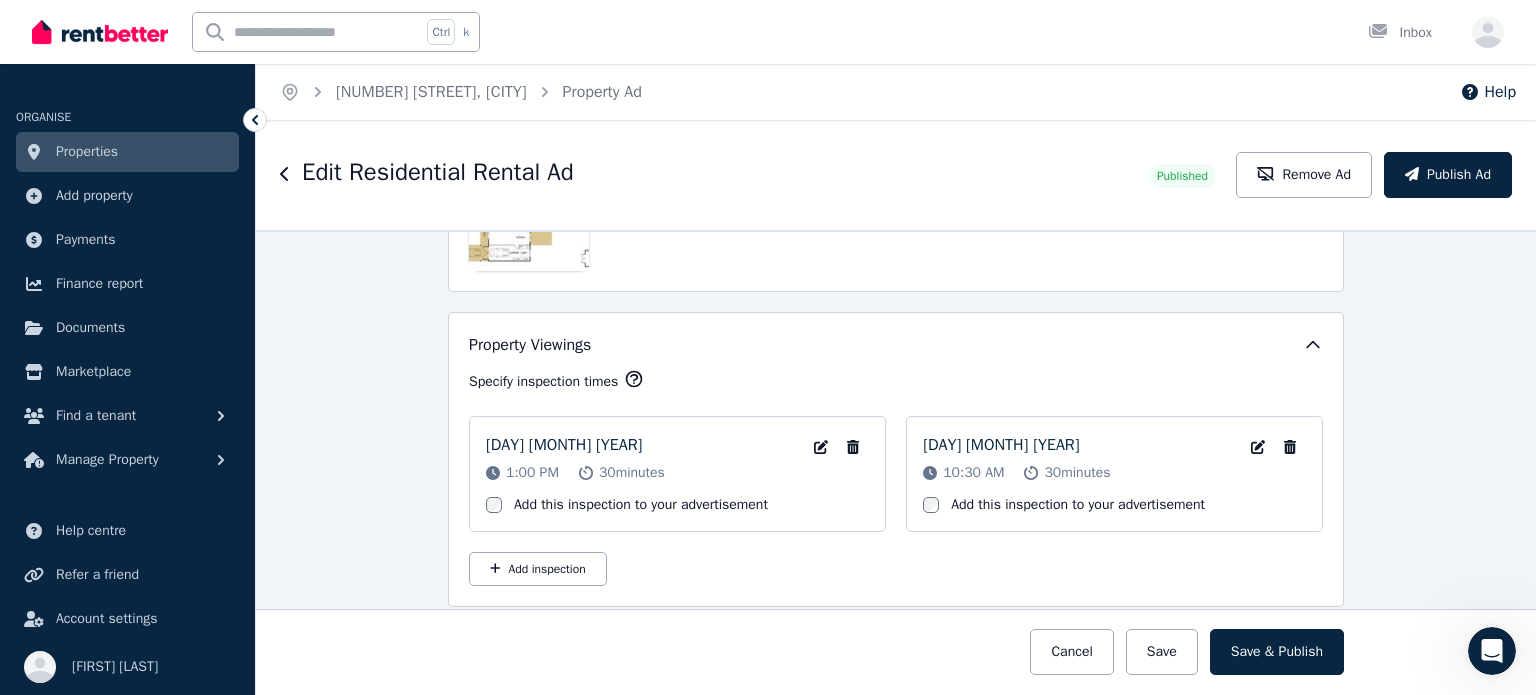 scroll, scrollTop: 3500, scrollLeft: 0, axis: vertical 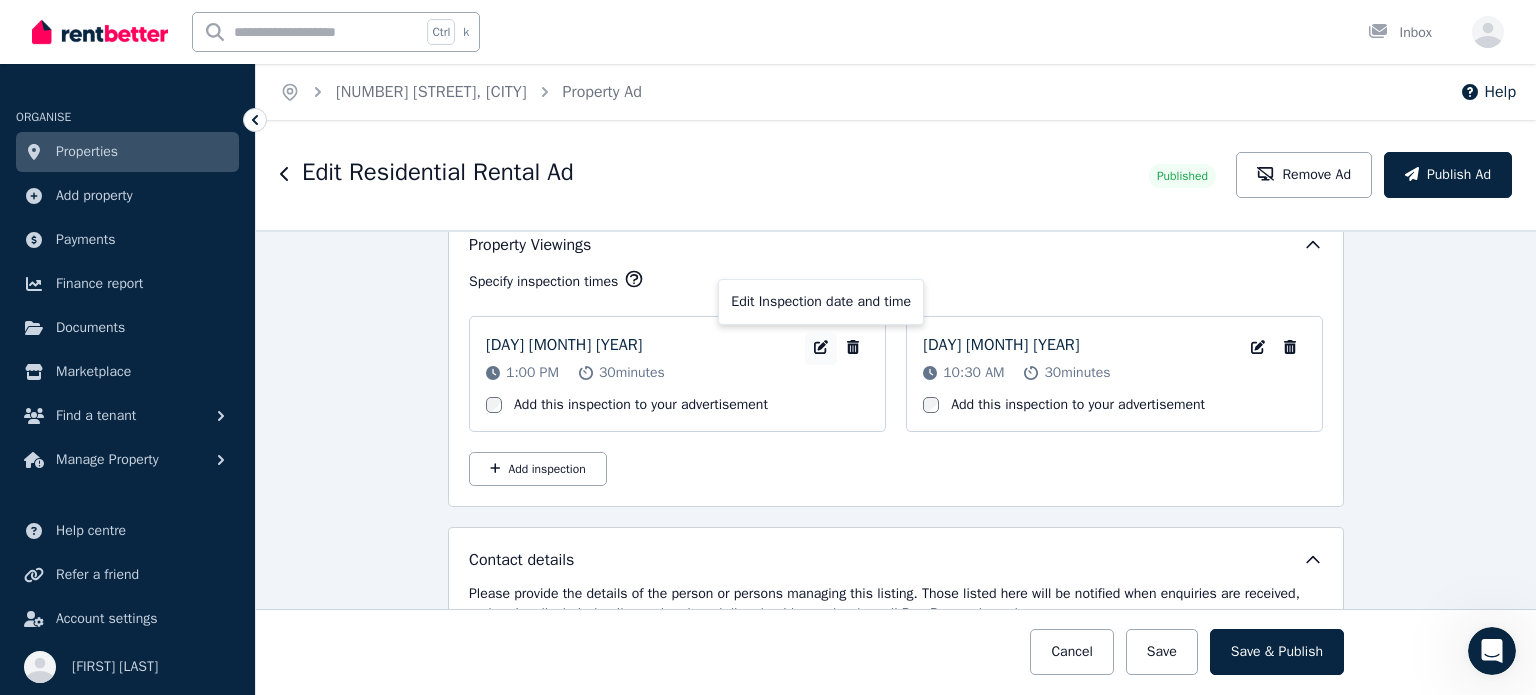 click 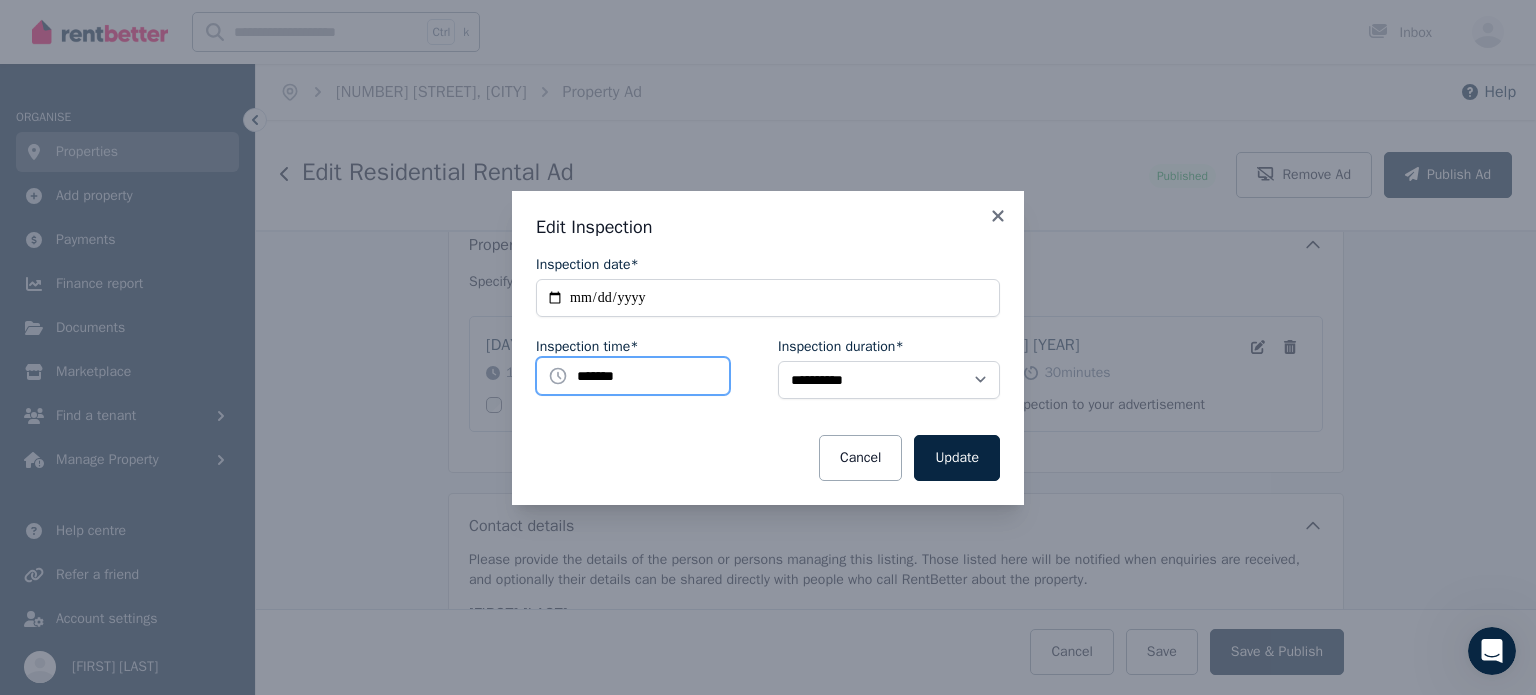 click on "*******" at bounding box center [633, 376] 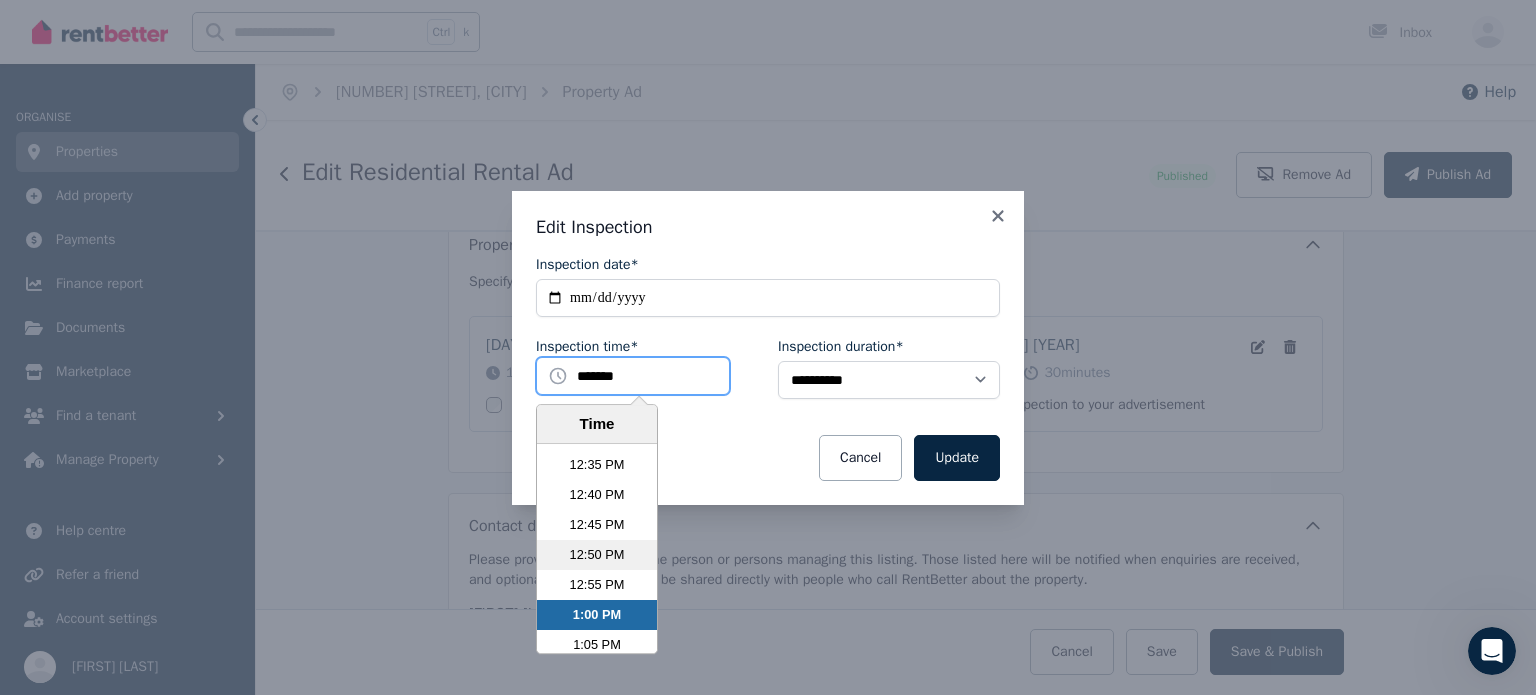 scroll, scrollTop: 4490, scrollLeft: 0, axis: vertical 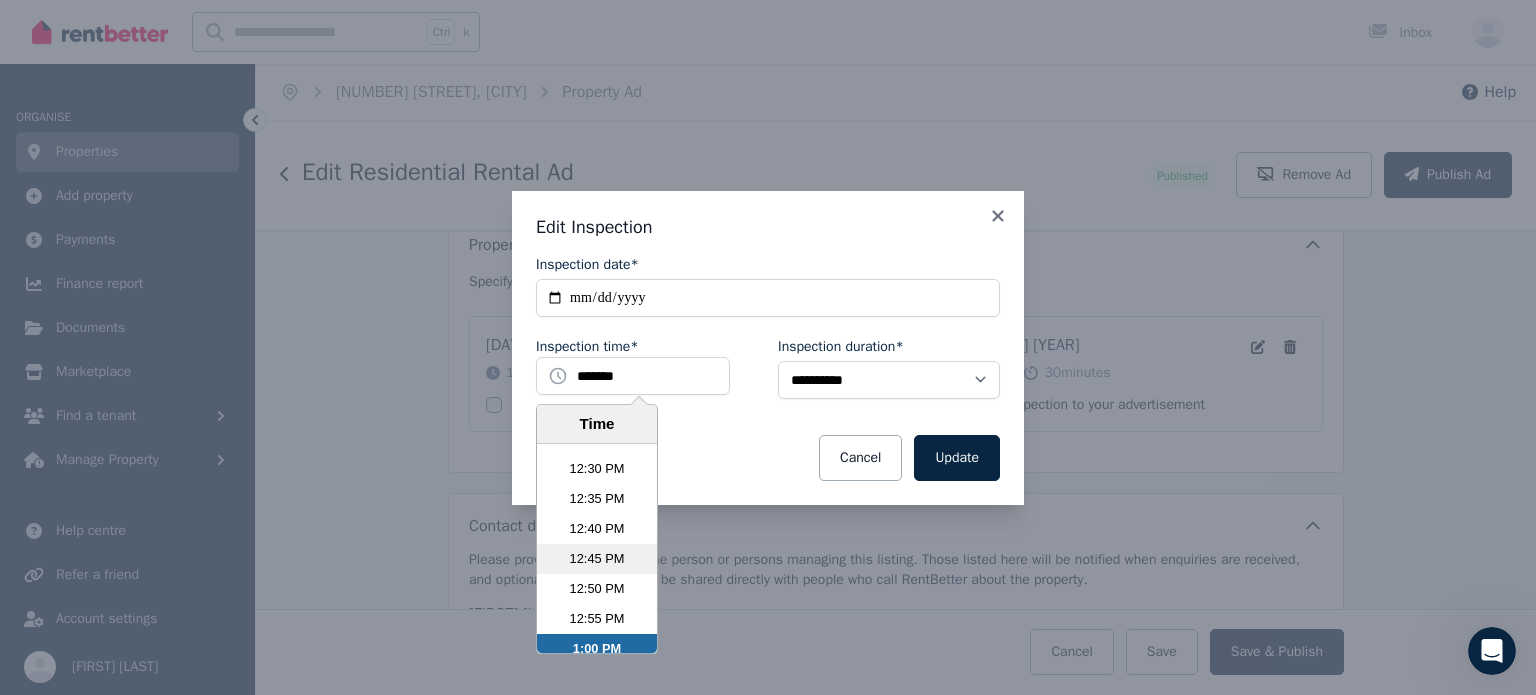 click on "12:45 PM" at bounding box center (597, 559) 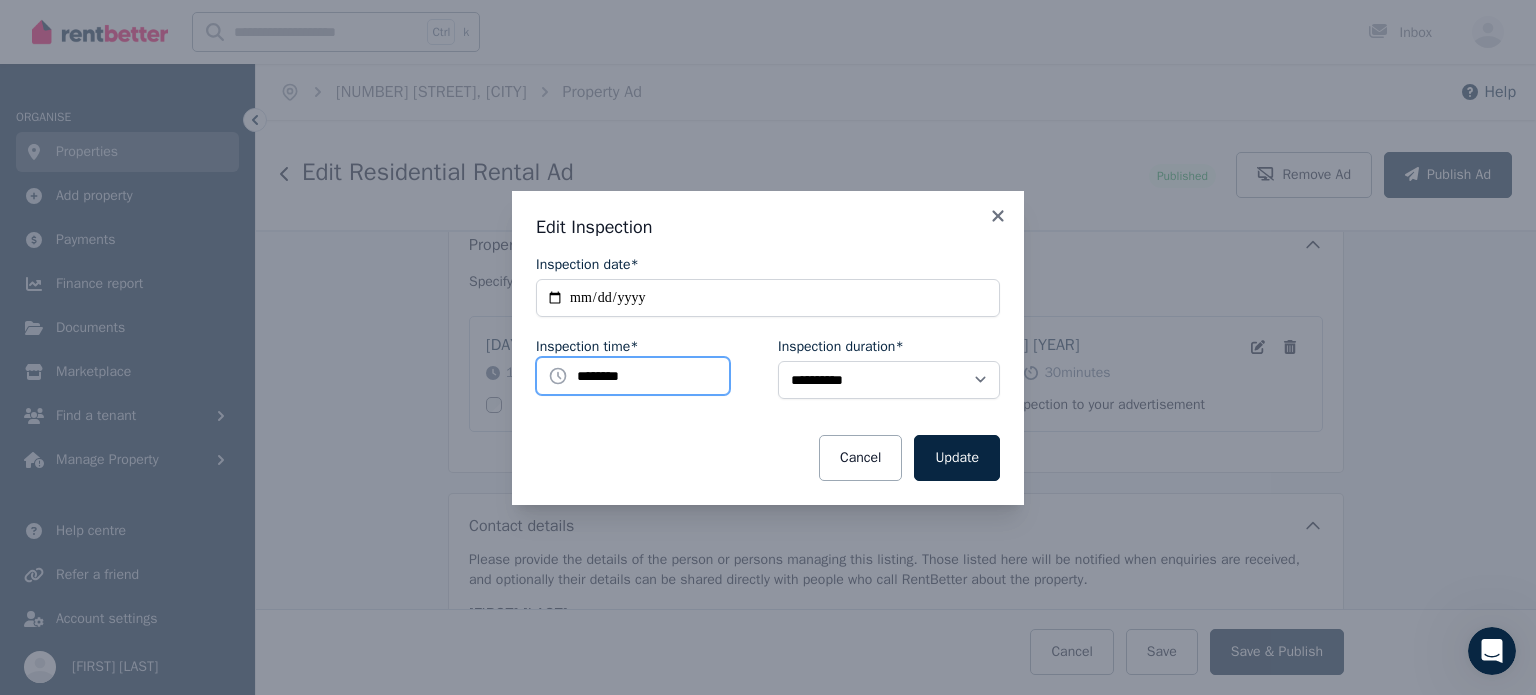 click on "********" at bounding box center [633, 376] 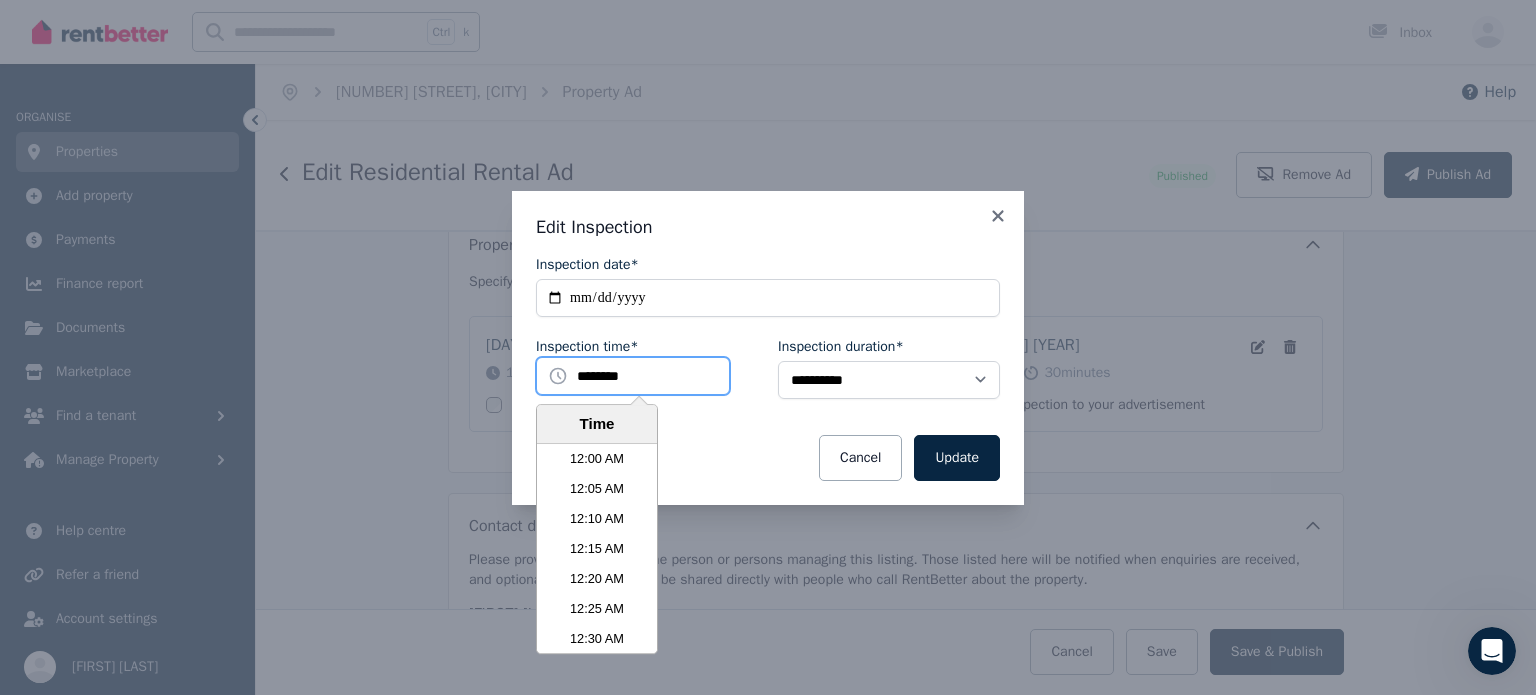 scroll, scrollTop: 4500, scrollLeft: 0, axis: vertical 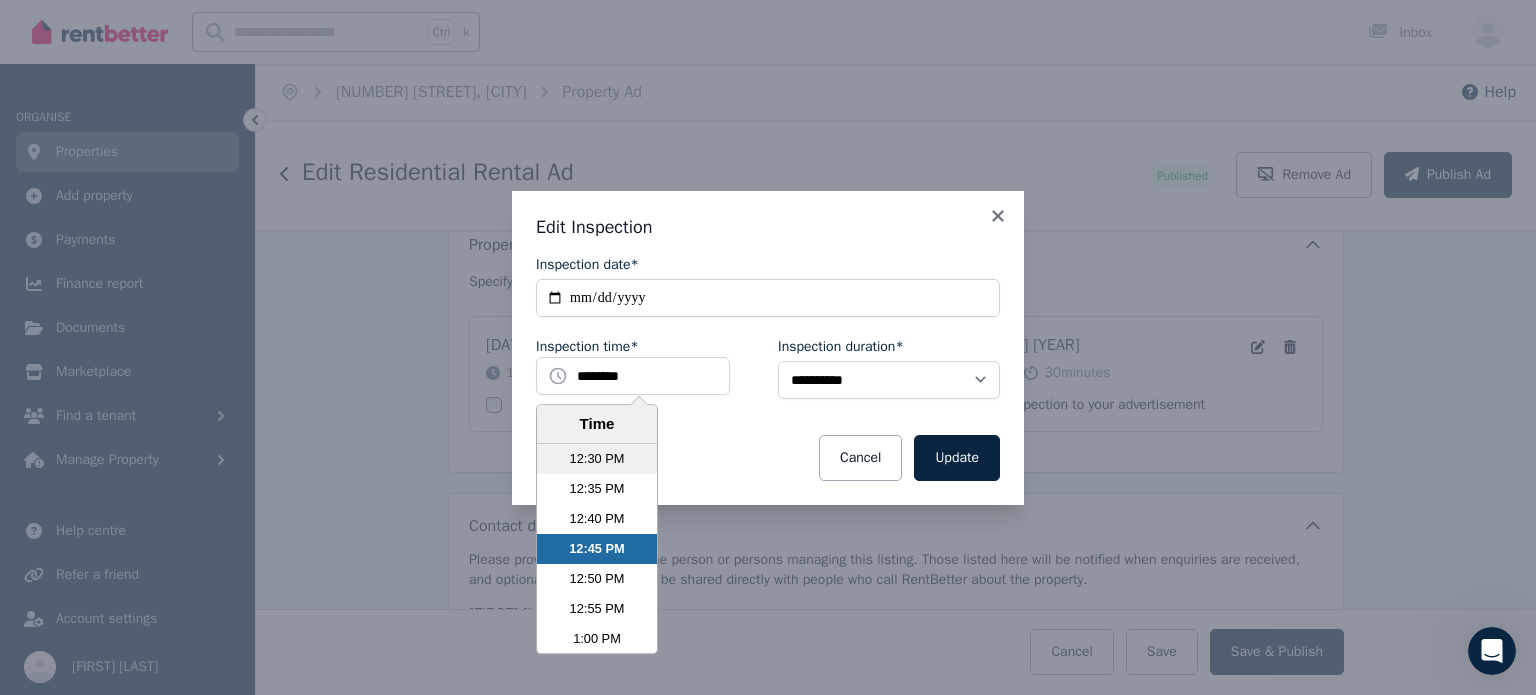 click on "12:30 PM" at bounding box center [597, 459] 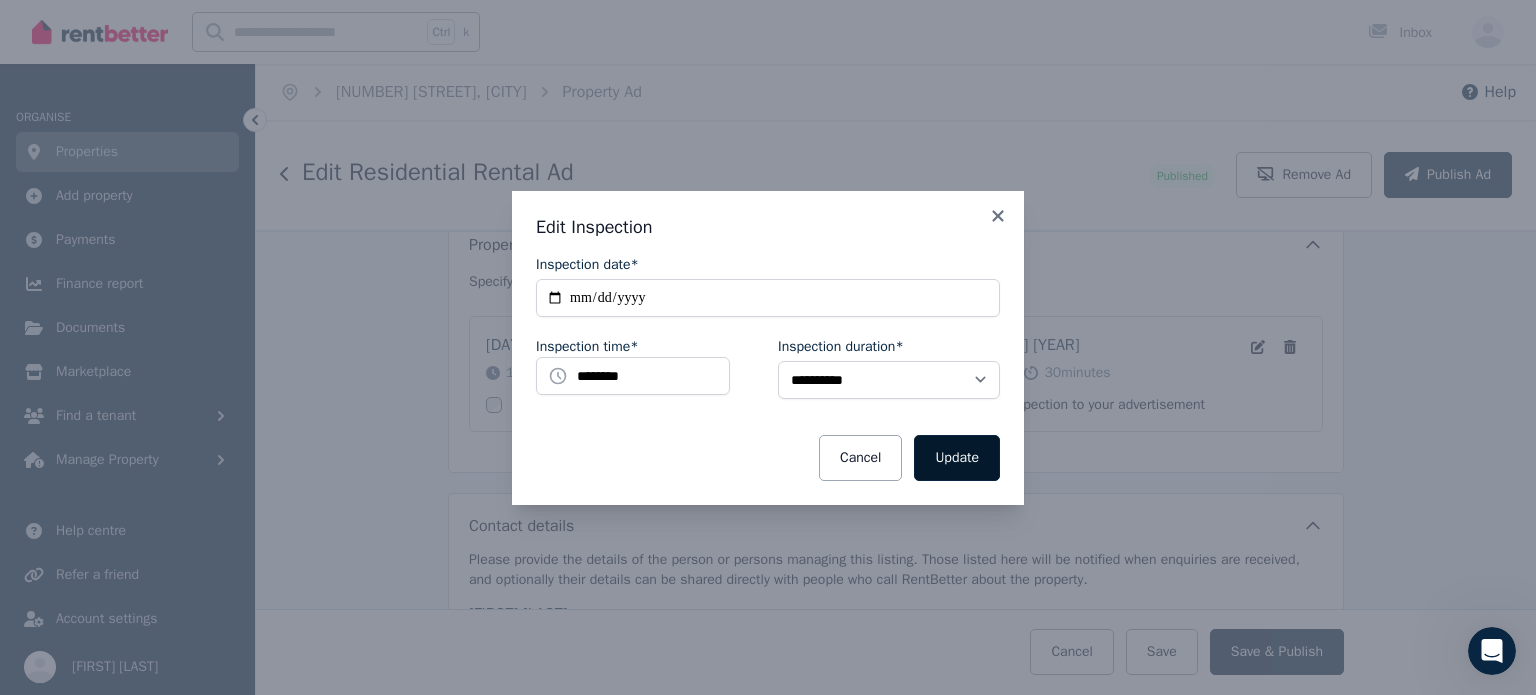 click on "Update" at bounding box center (957, 458) 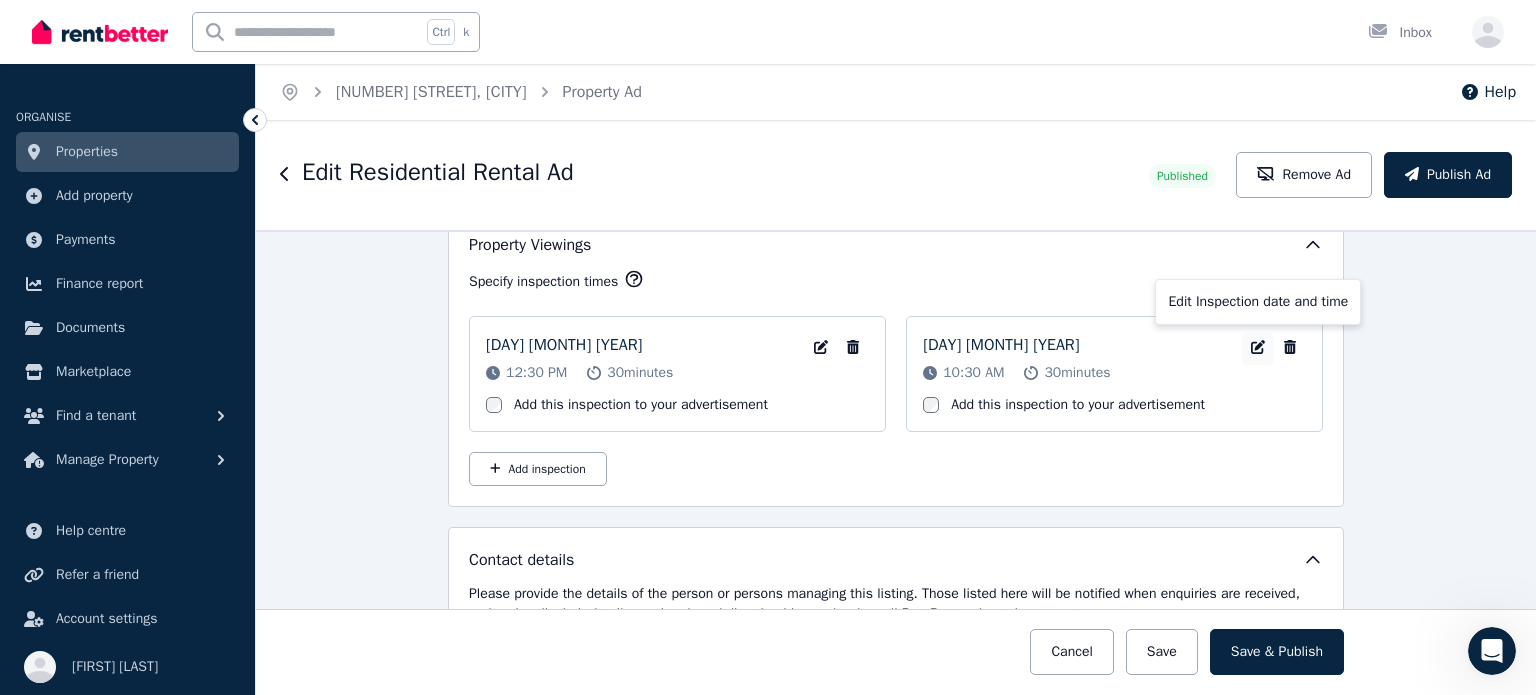 click 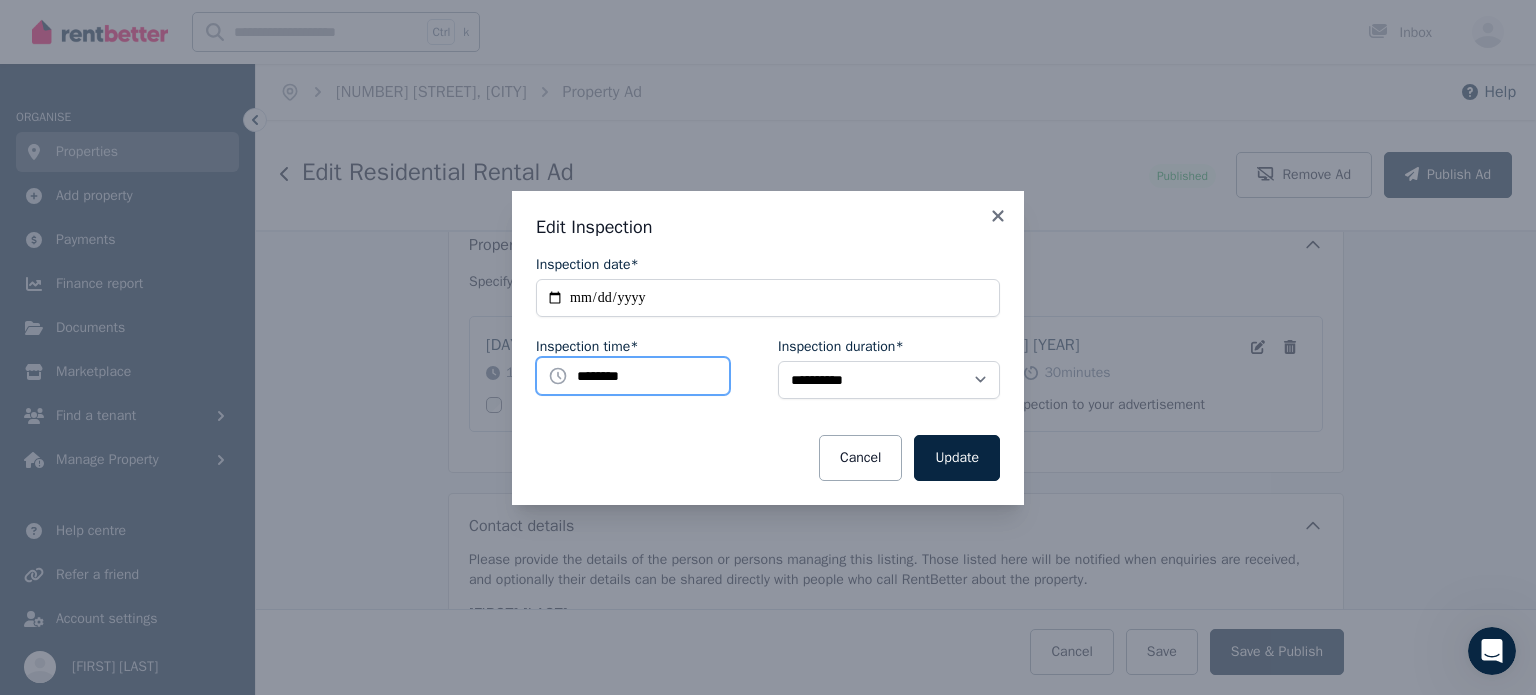 click on "********" at bounding box center (633, 376) 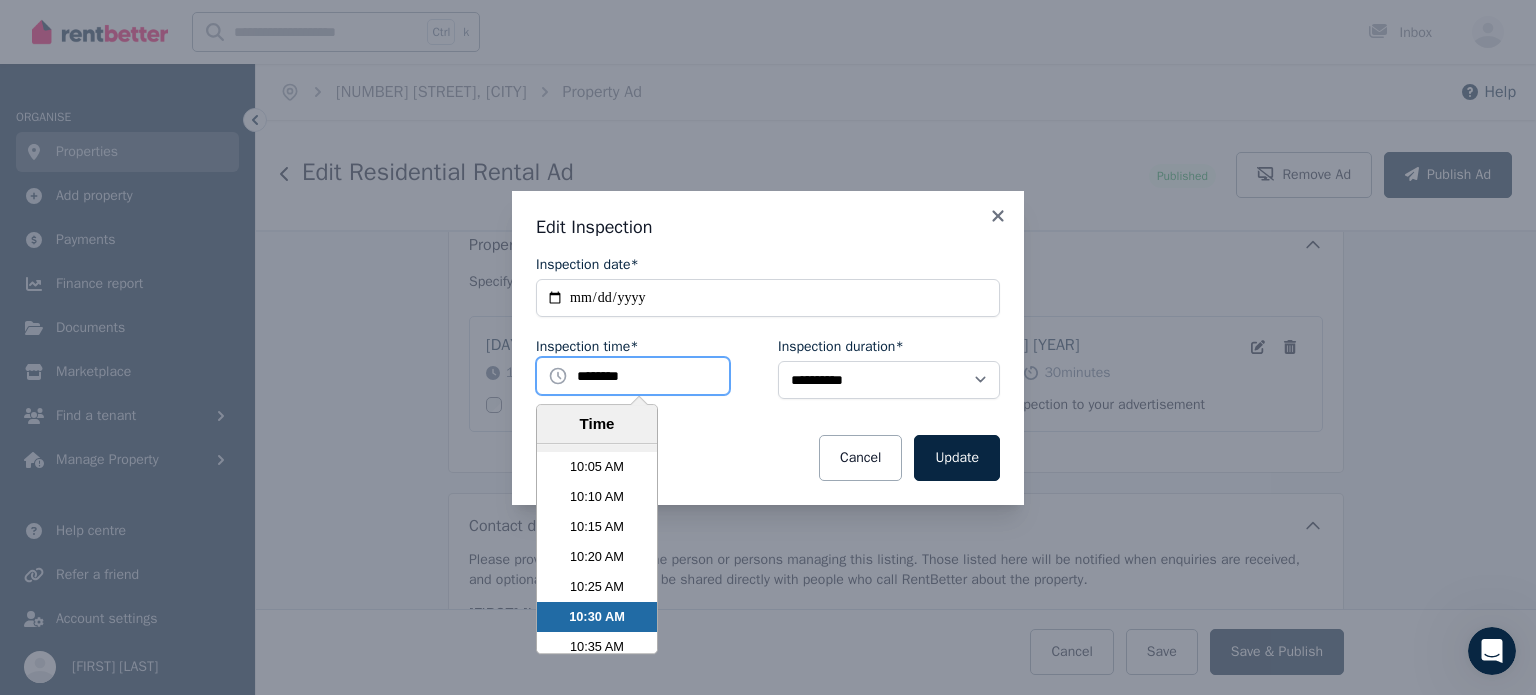 scroll, scrollTop: 3590, scrollLeft: 0, axis: vertical 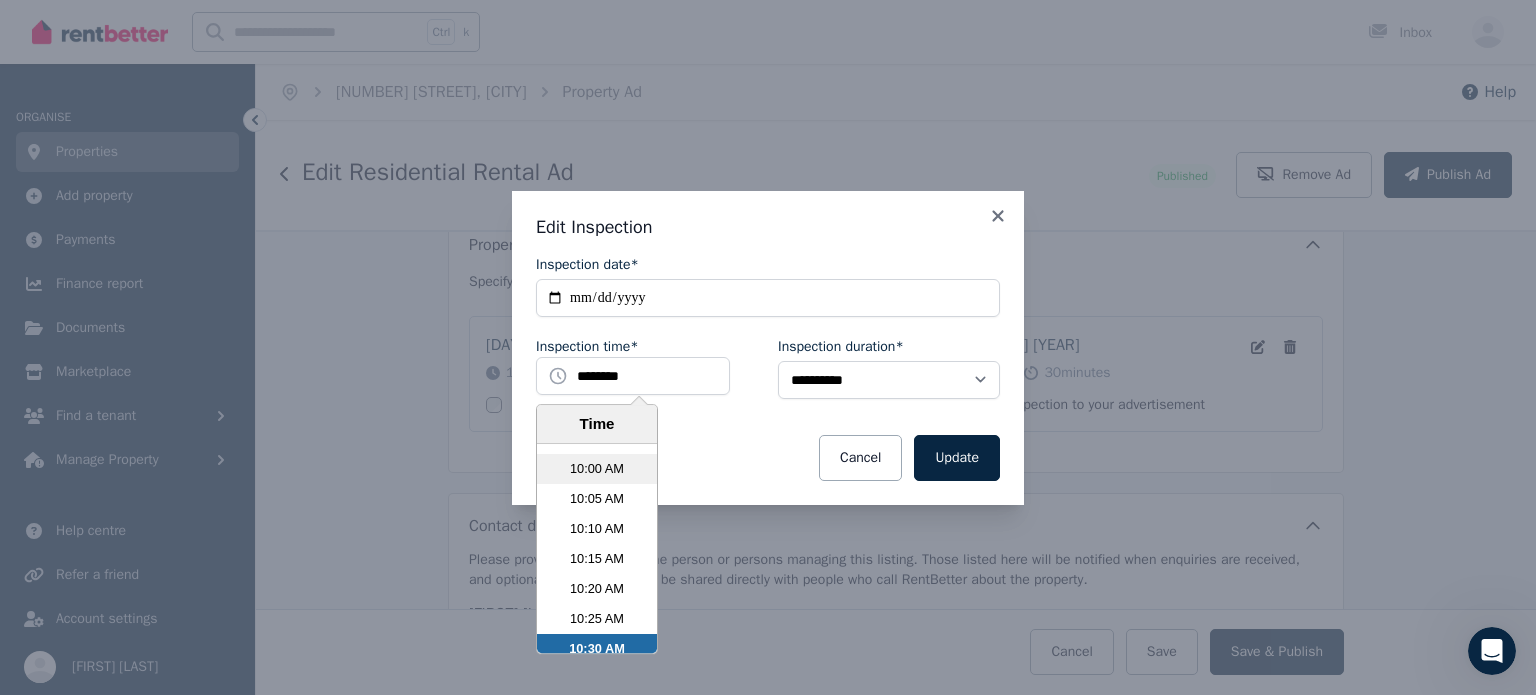 click on "10:00 AM" at bounding box center [597, 469] 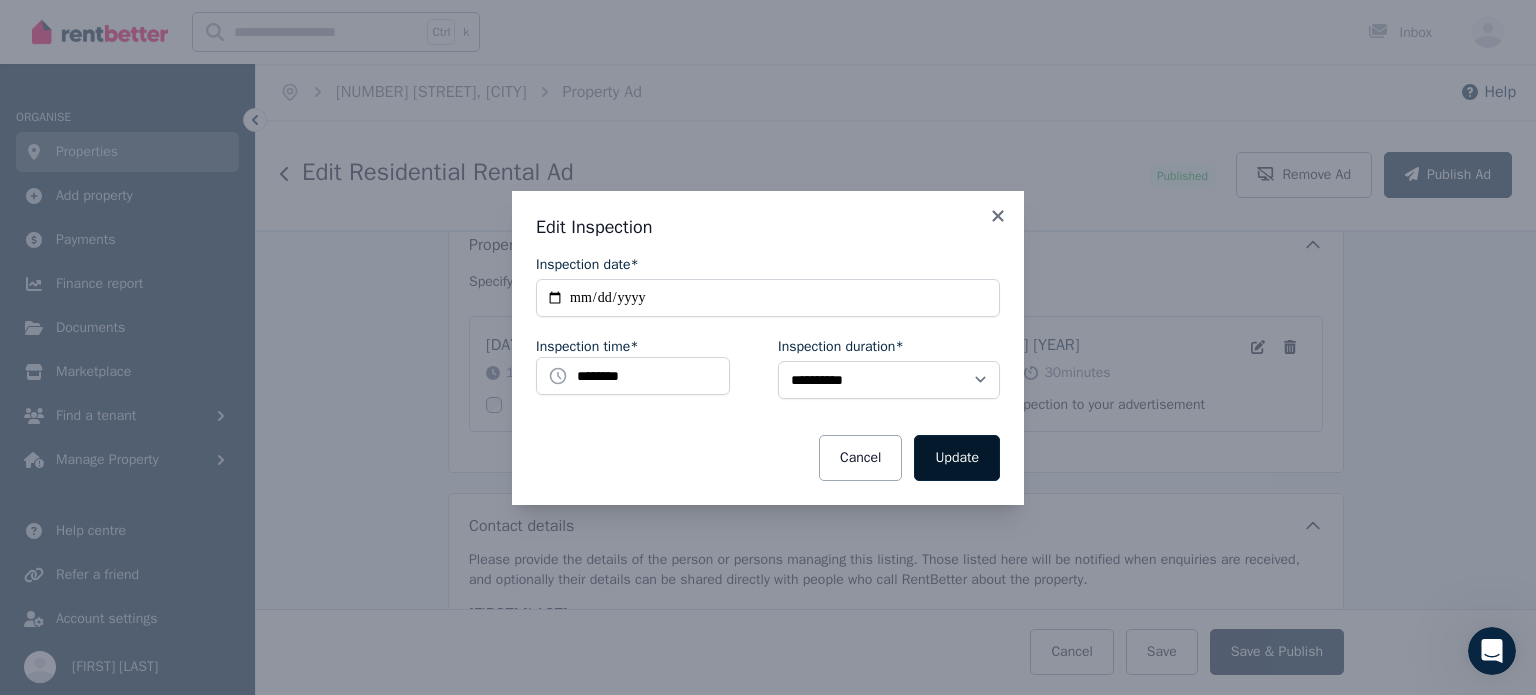 click on "Update" at bounding box center [957, 458] 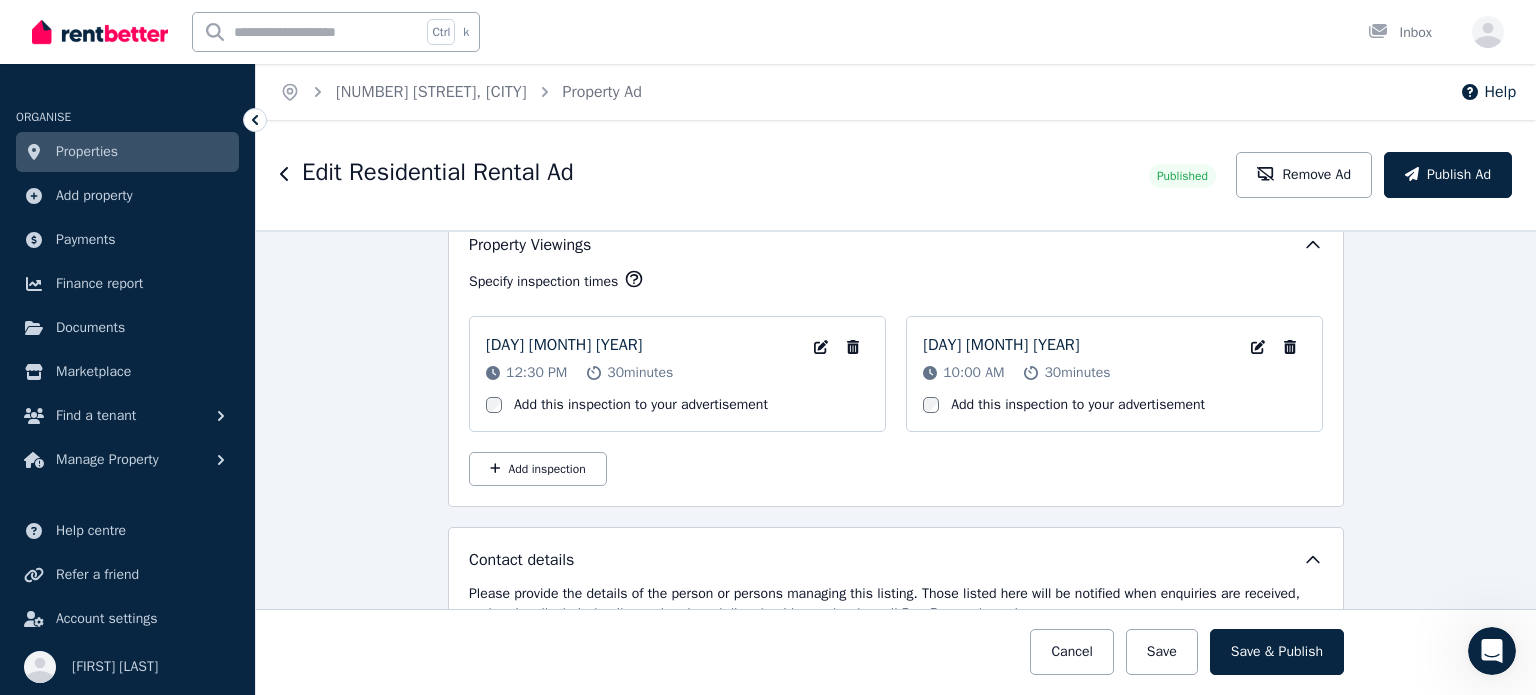click on "**********" at bounding box center (896, 462) 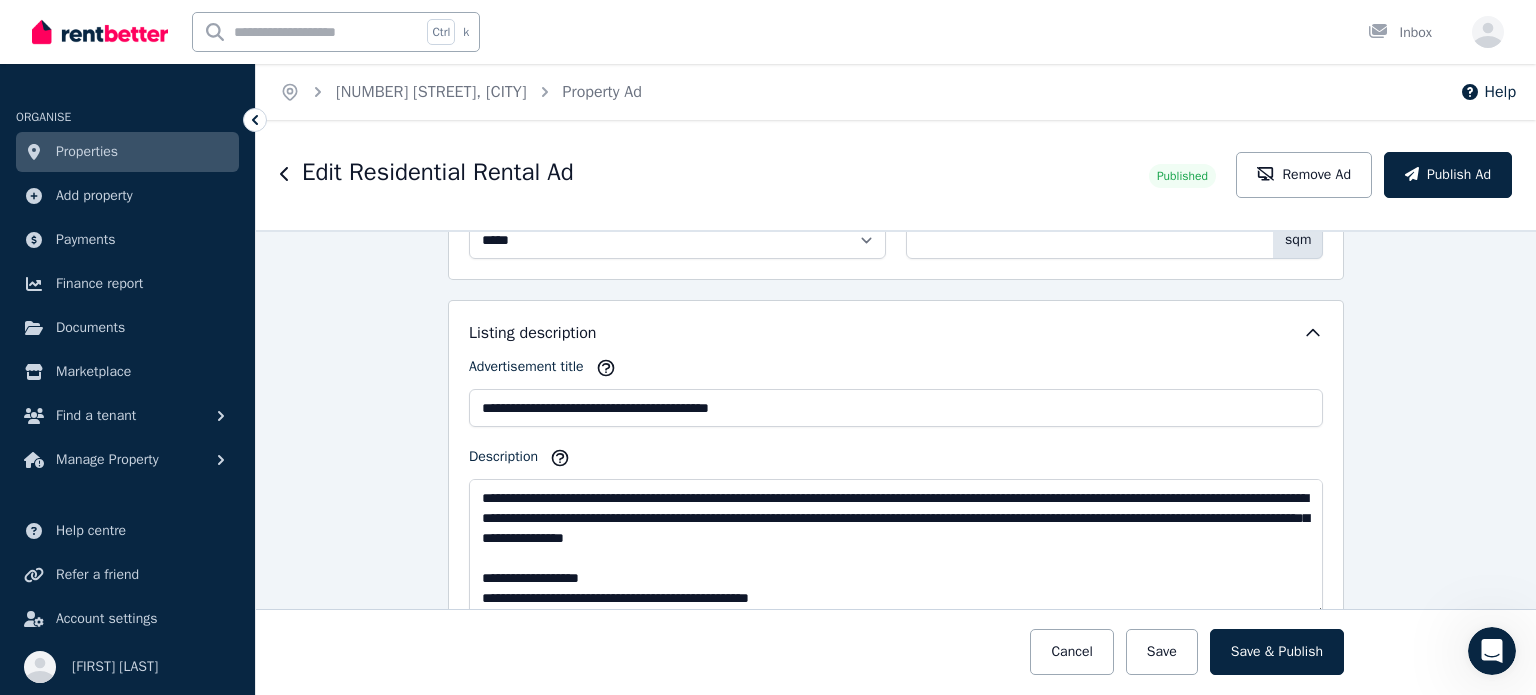 scroll, scrollTop: 1296, scrollLeft: 0, axis: vertical 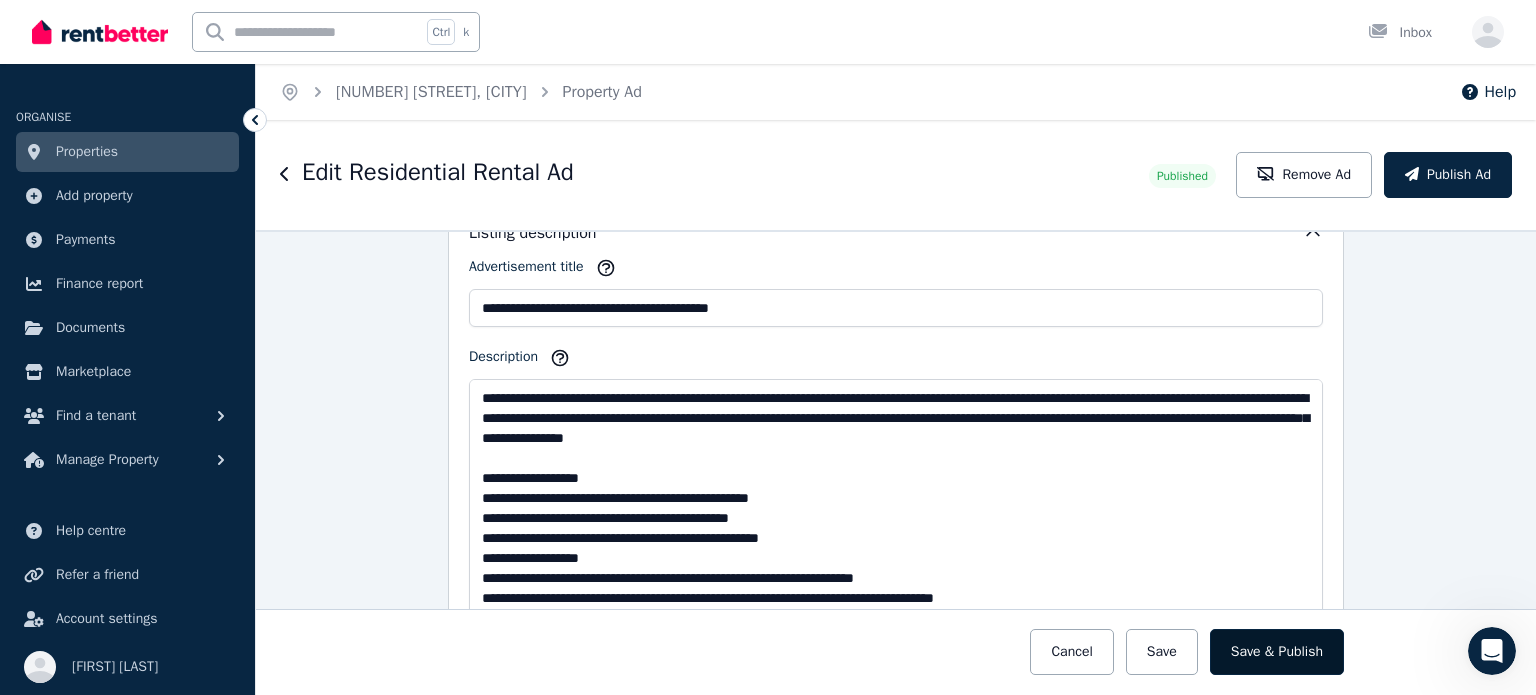 drag, startPoint x: 1306, startPoint y: 499, endPoint x: 1292, endPoint y: 664, distance: 165.59288 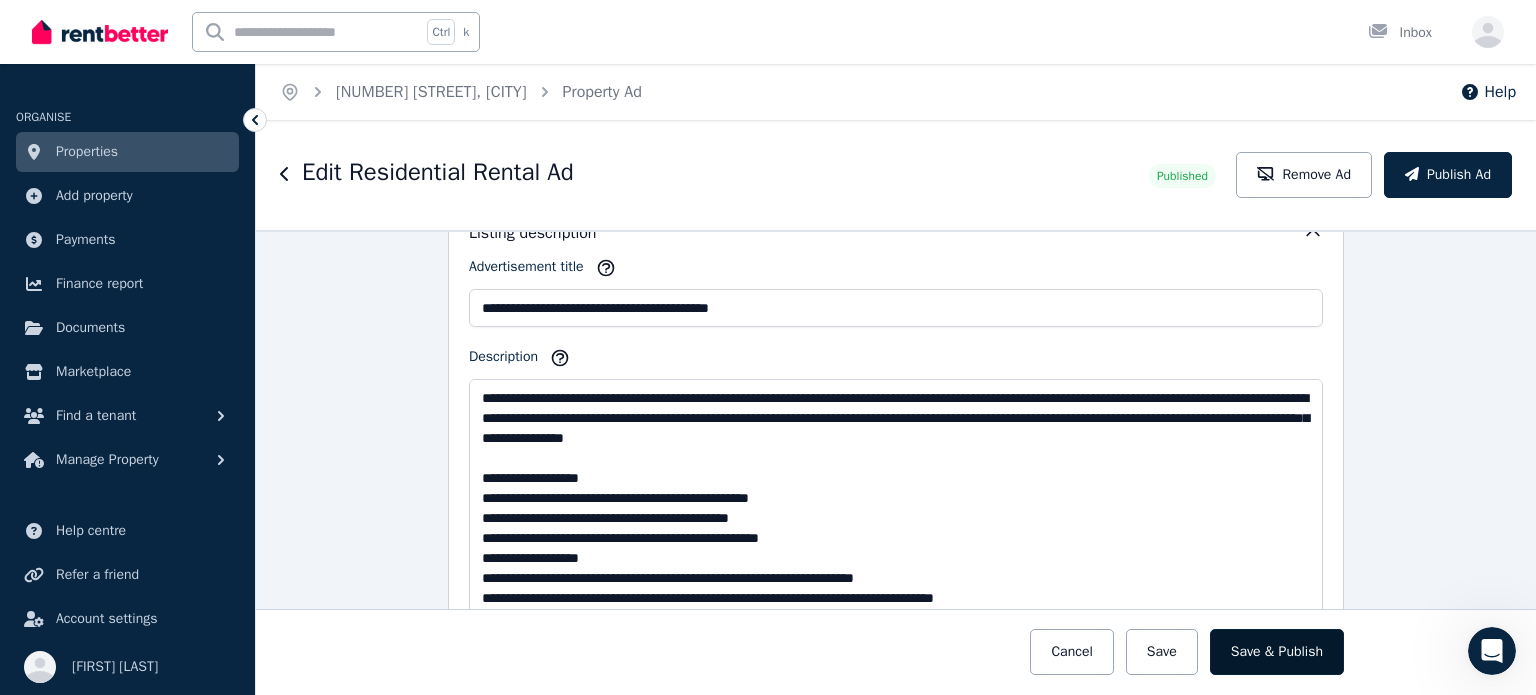 click on "**********" at bounding box center (896, 1305) 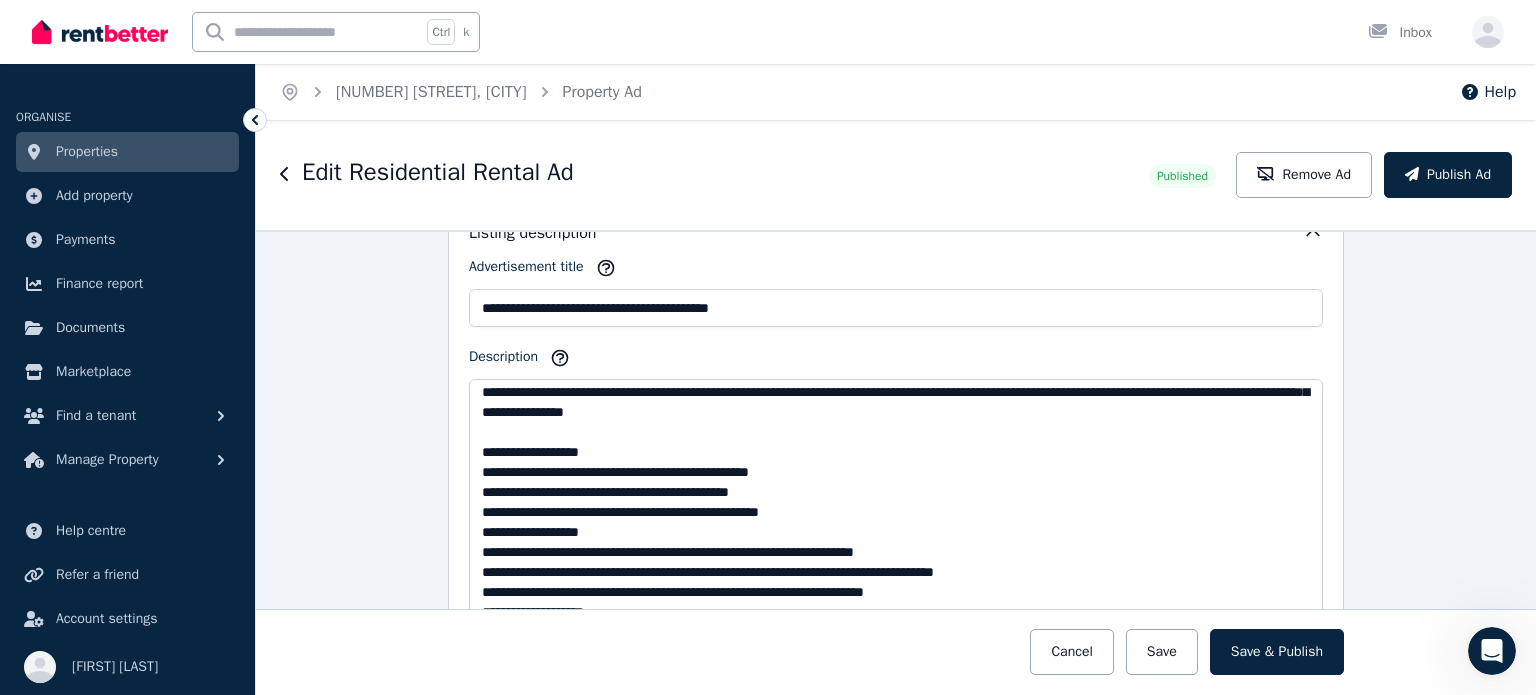 scroll, scrollTop: 0, scrollLeft: 0, axis: both 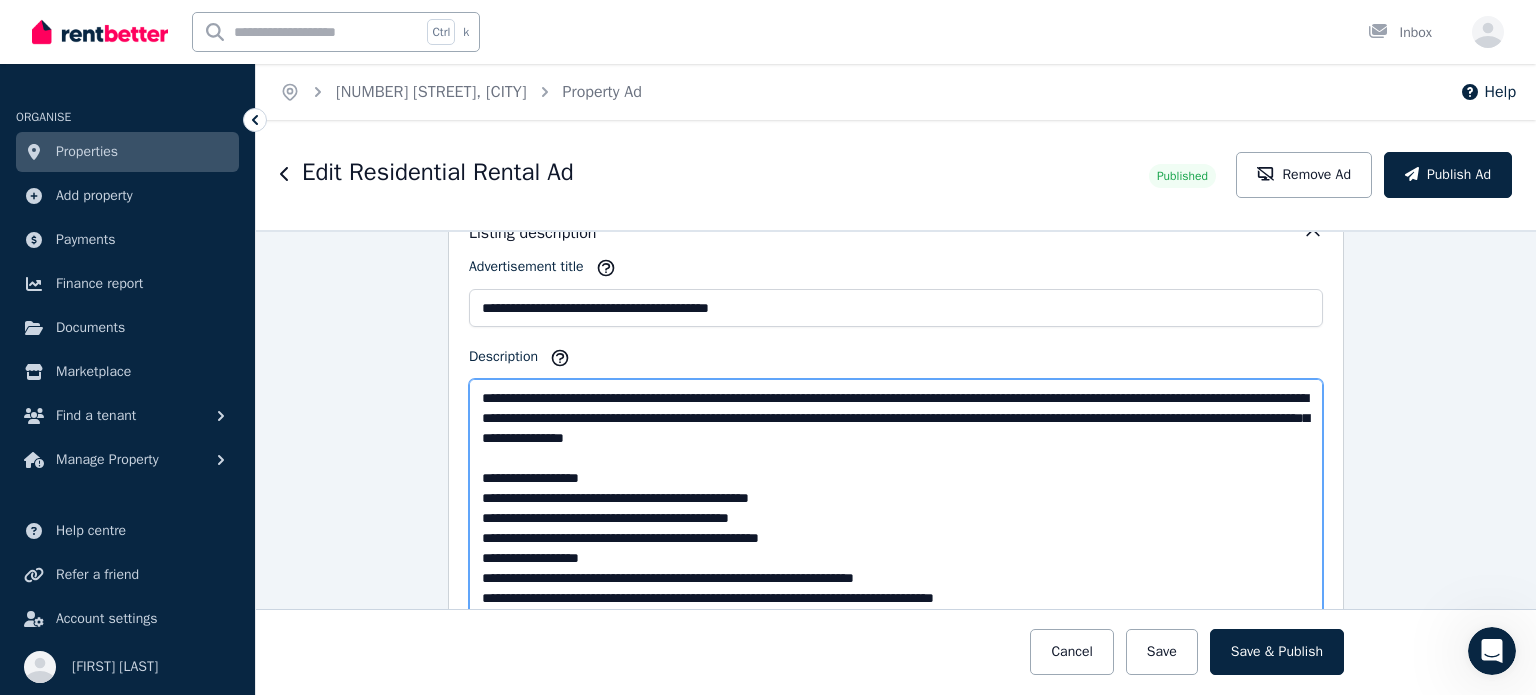 click on "Description" at bounding box center [896, 530] 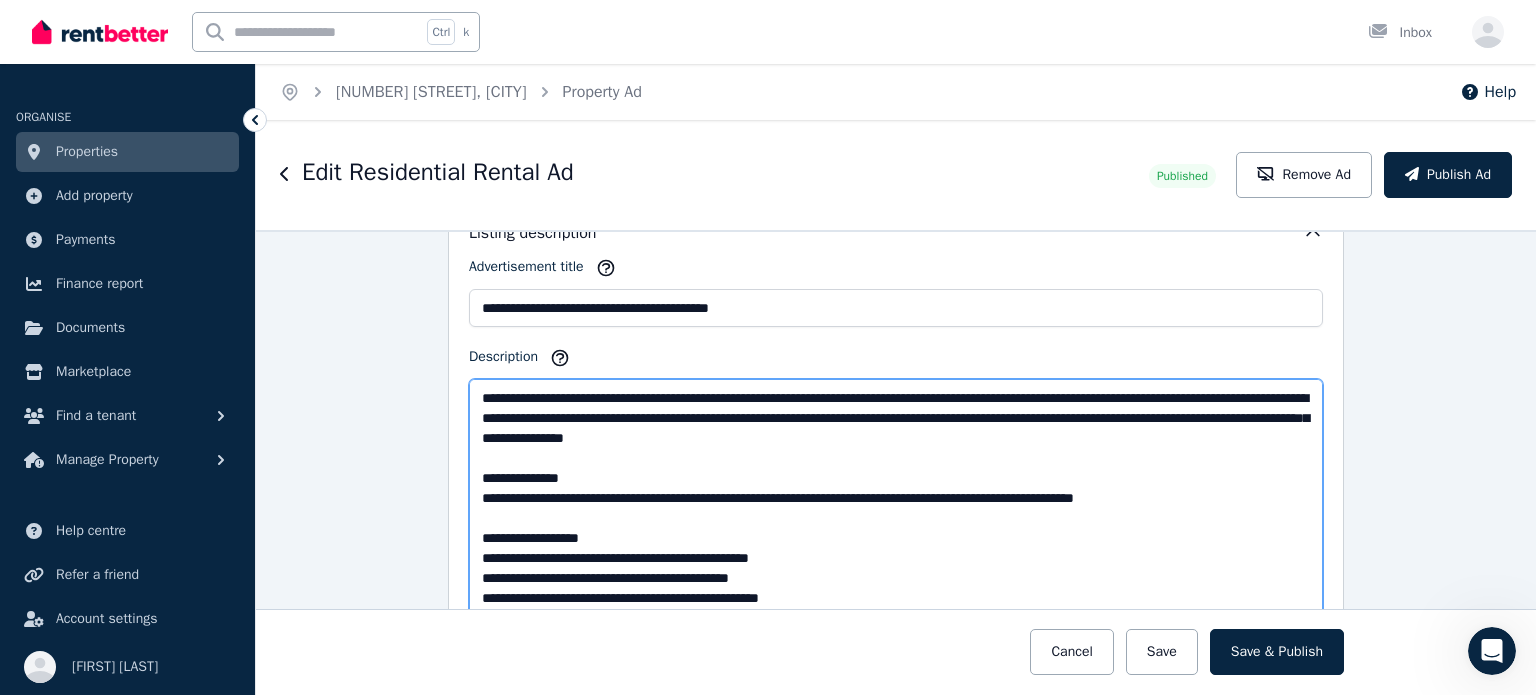 drag, startPoint x: 1123, startPoint y: 490, endPoint x: 1212, endPoint y: 486, distance: 89.08984 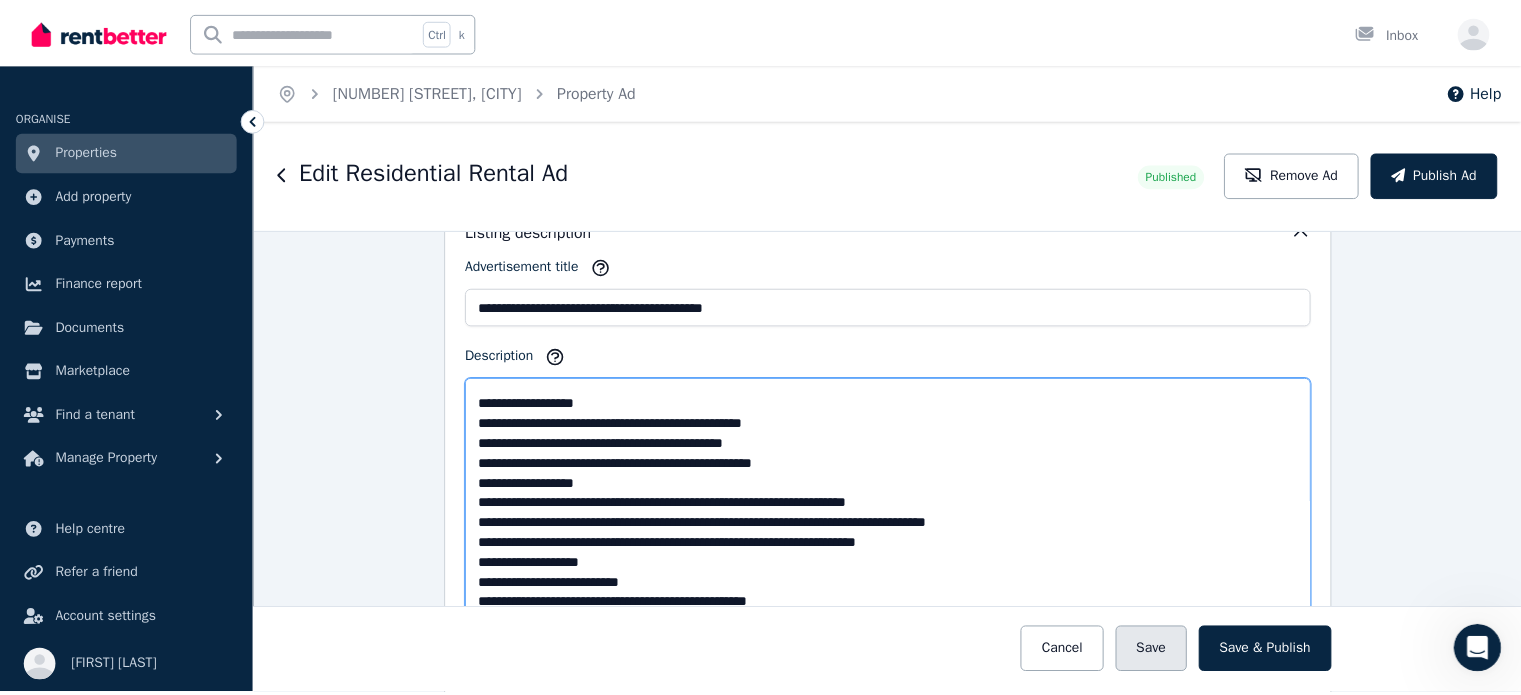 scroll, scrollTop: 135, scrollLeft: 0, axis: vertical 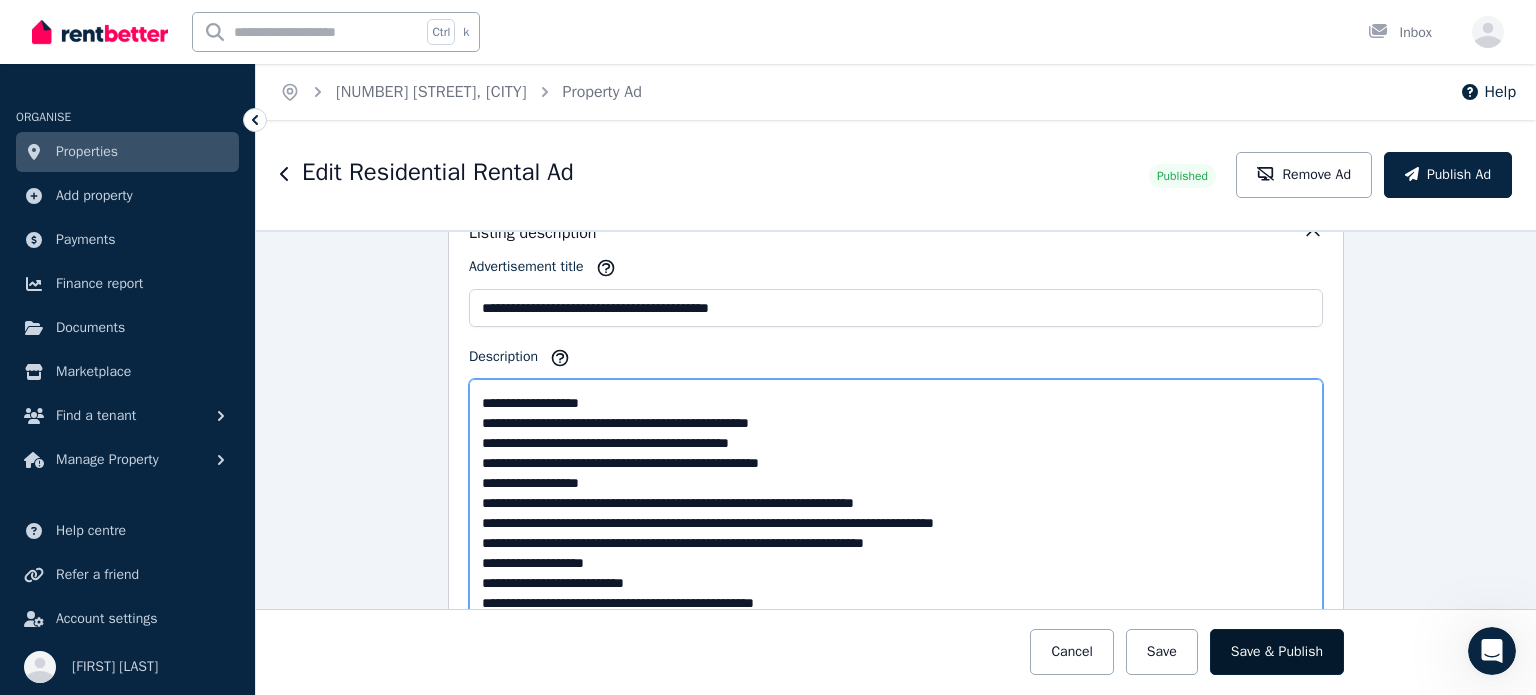 type on "**********" 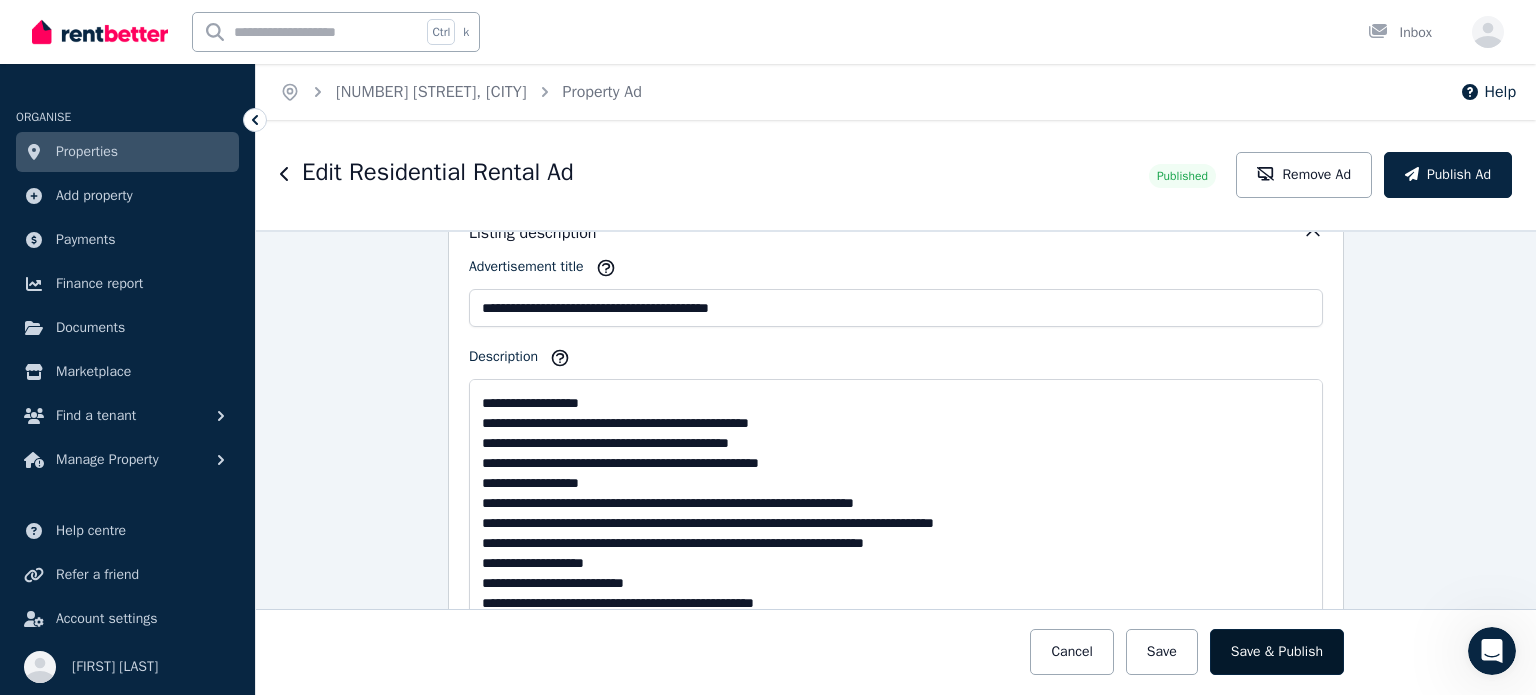drag, startPoint x: 1231, startPoint y: 662, endPoint x: 1223, endPoint y: 670, distance: 11.313708 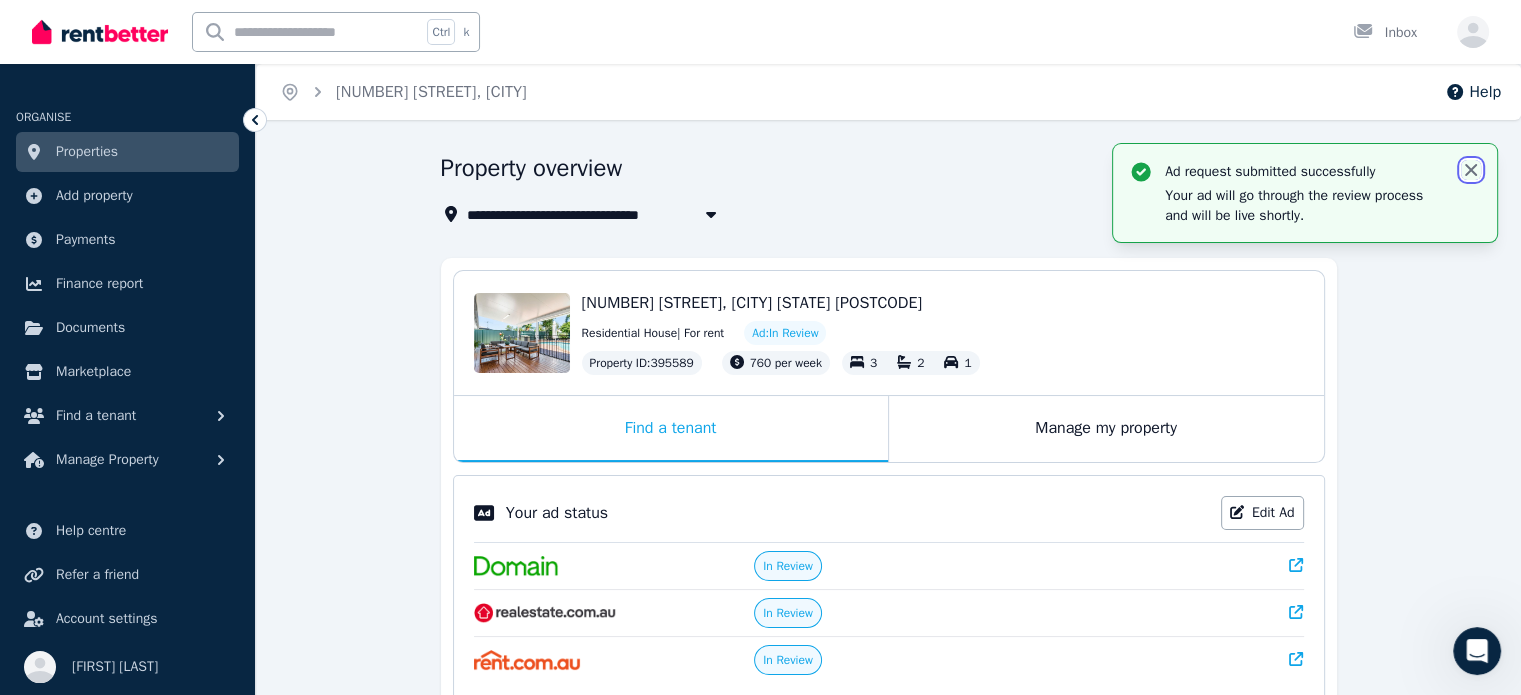 click 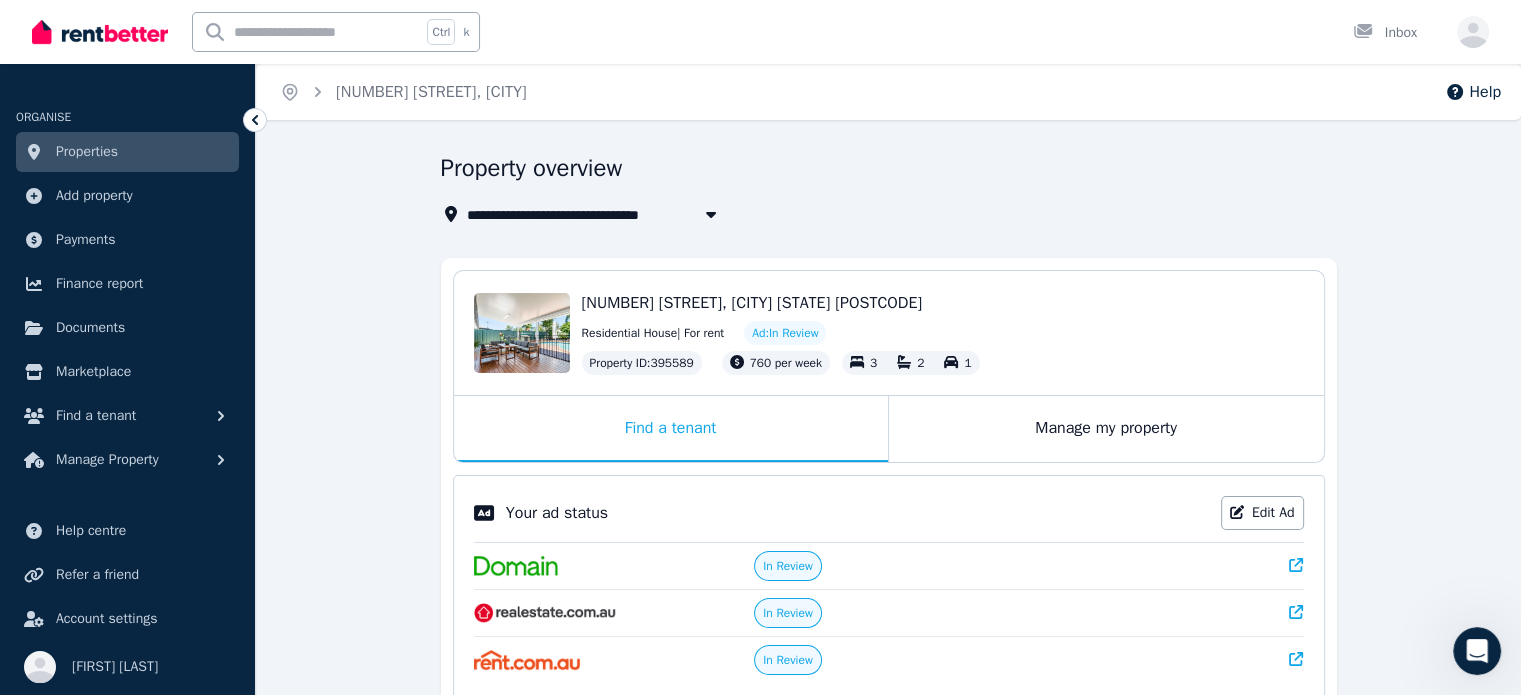 click on "**********" at bounding box center (888, 672) 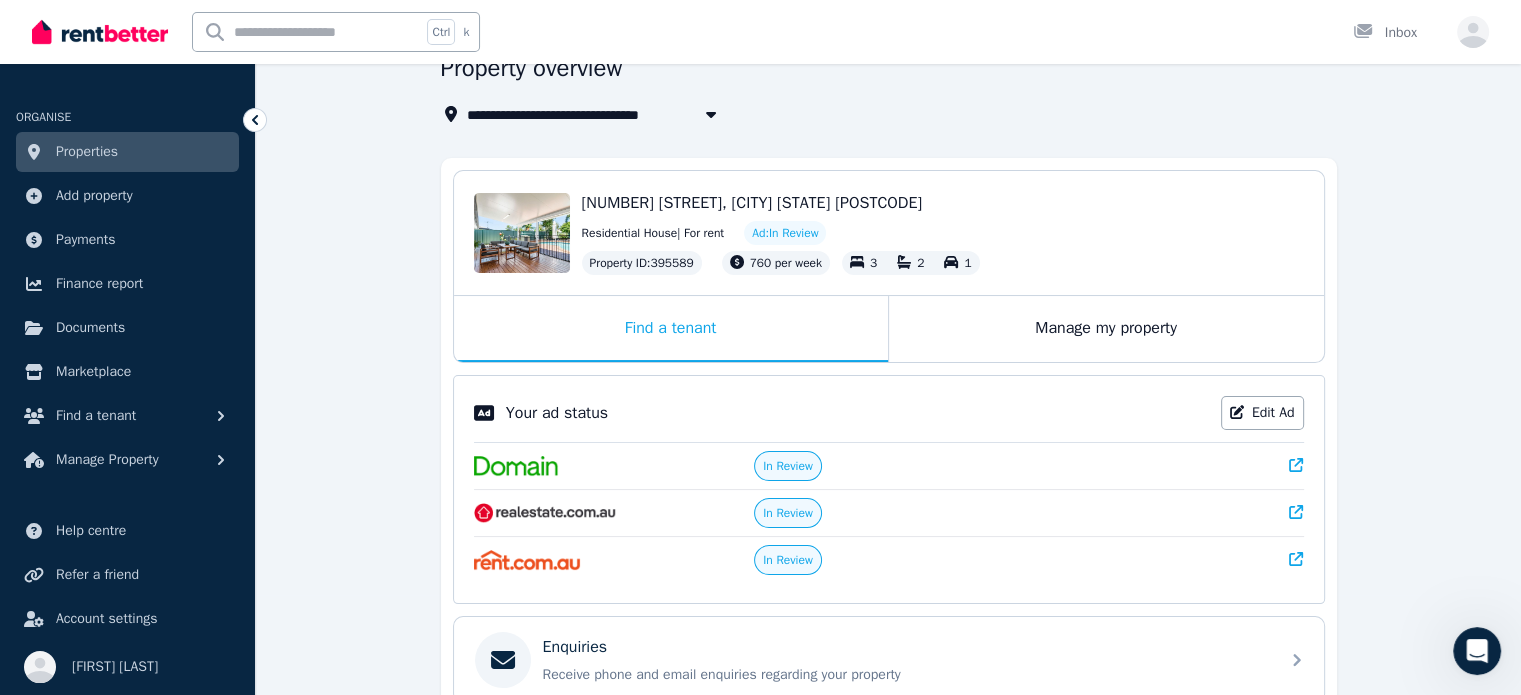 scroll, scrollTop: 300, scrollLeft: 0, axis: vertical 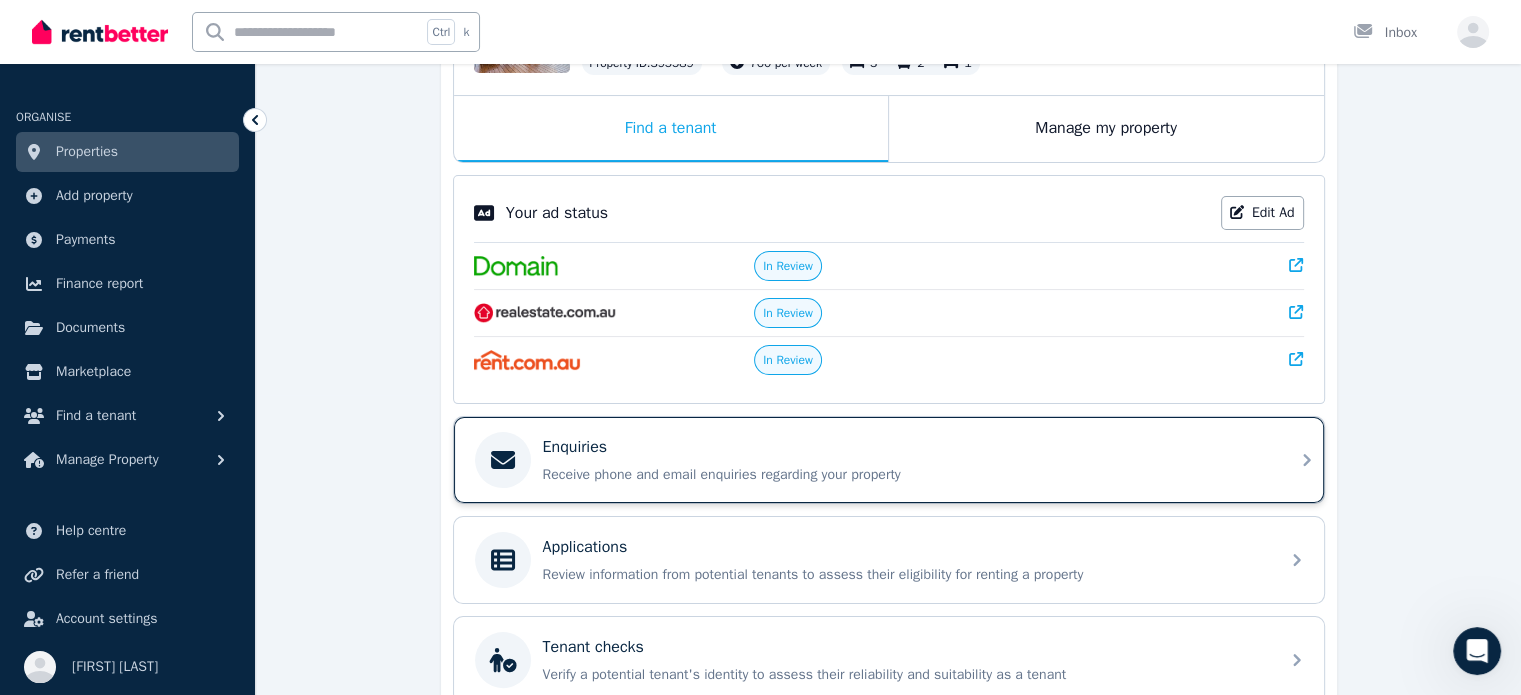 click on "Receive phone and email enquiries regarding your property" at bounding box center [905, 475] 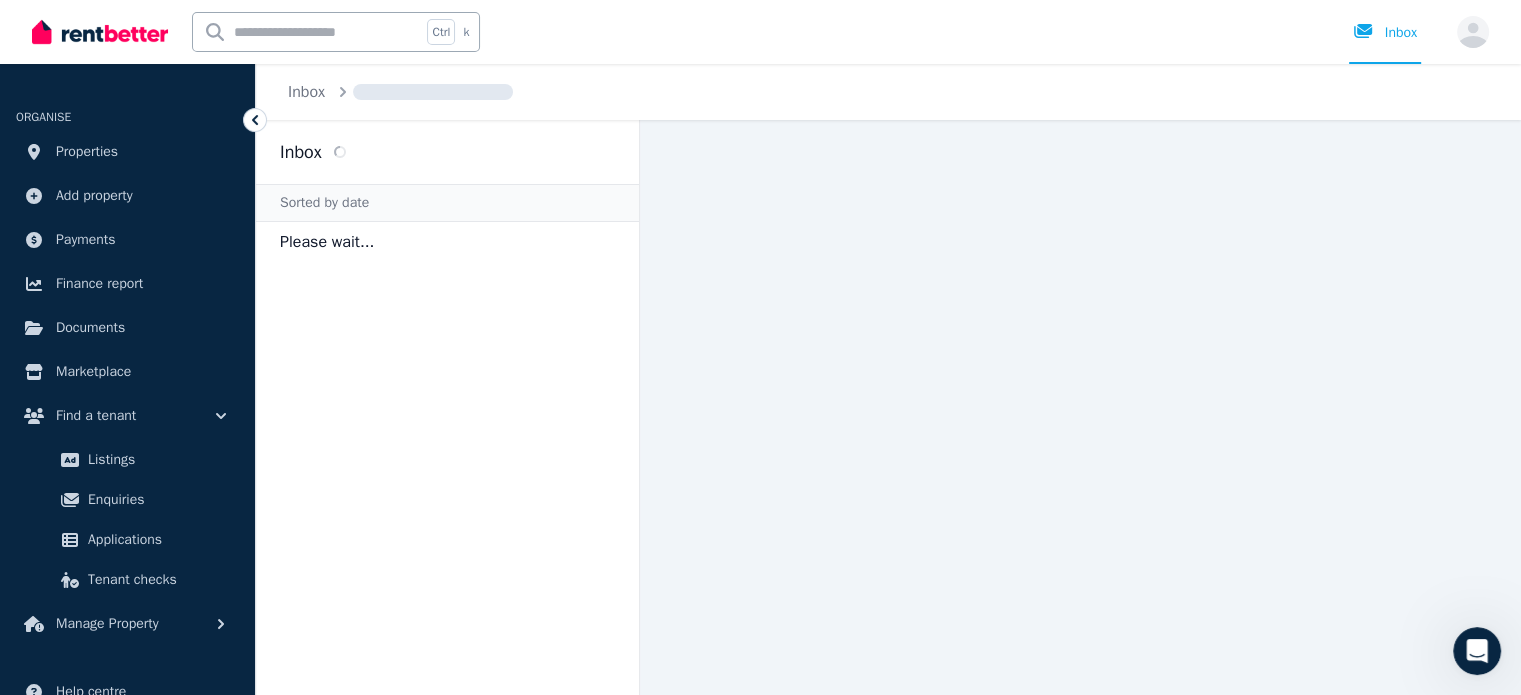 scroll, scrollTop: 0, scrollLeft: 0, axis: both 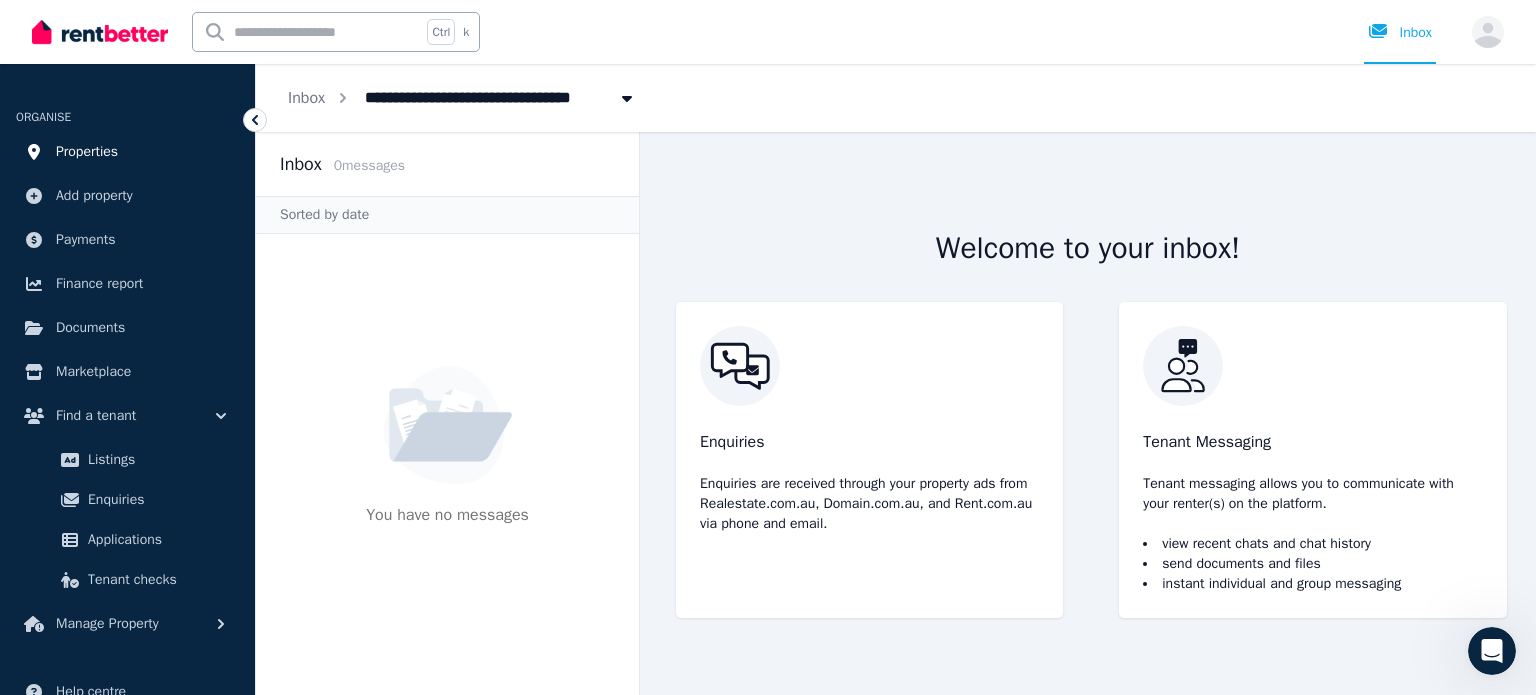click on "Properties" at bounding box center [87, 152] 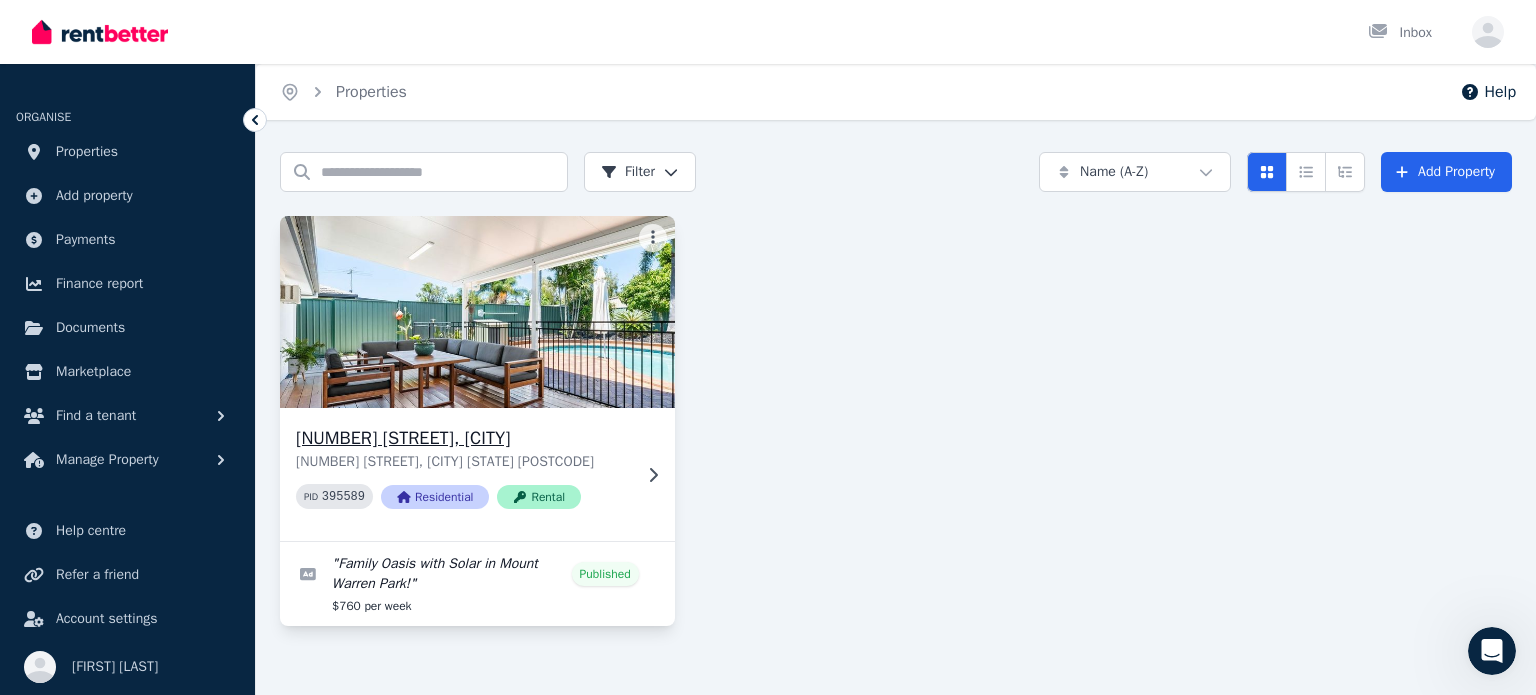 click at bounding box center [477, 312] 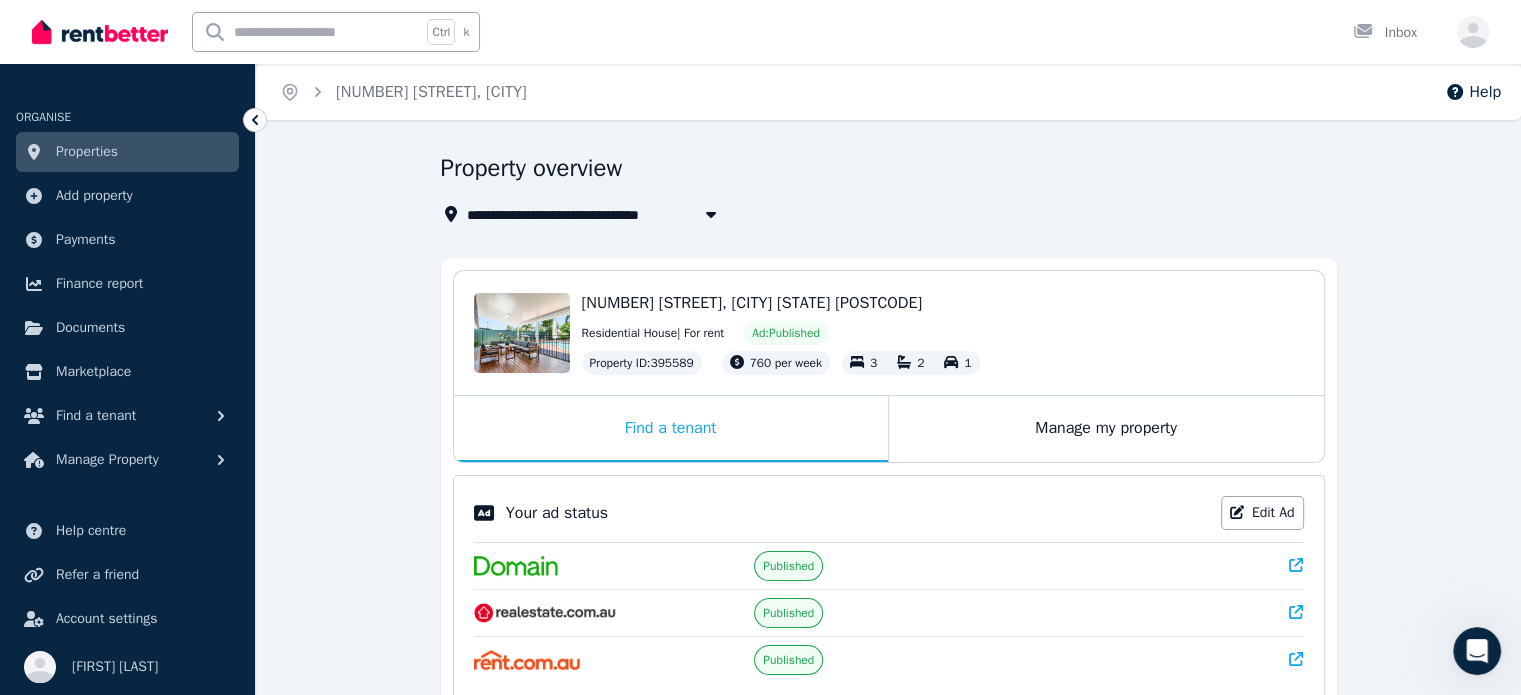 scroll, scrollTop: 100, scrollLeft: 0, axis: vertical 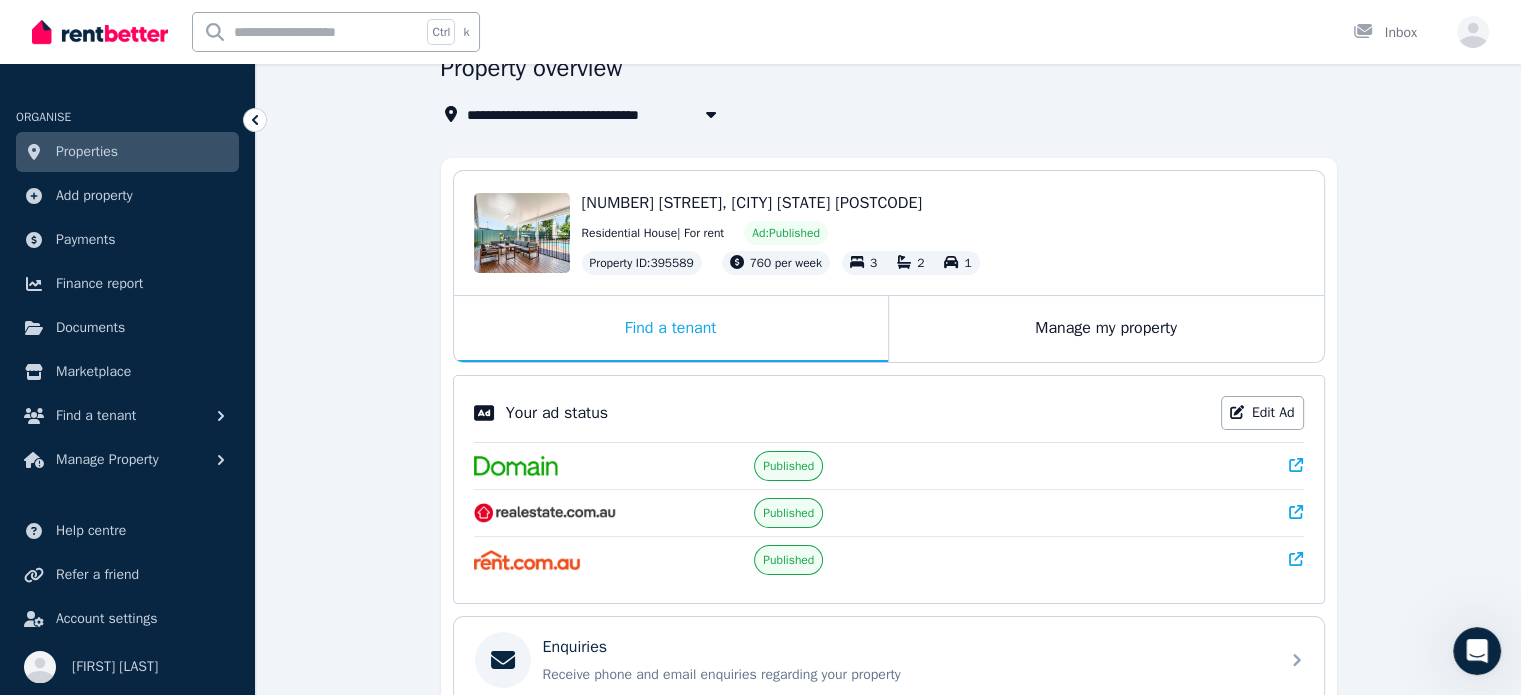 click 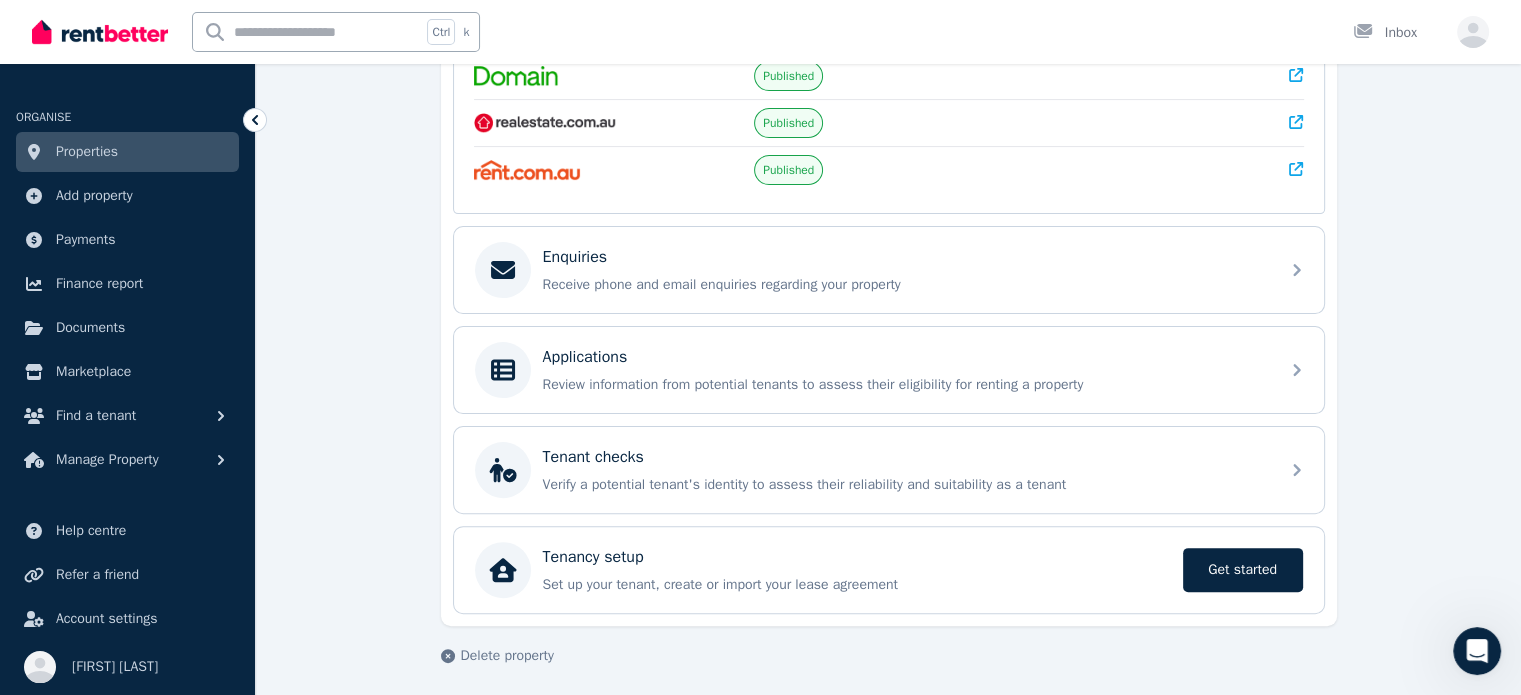 scroll, scrollTop: 390, scrollLeft: 0, axis: vertical 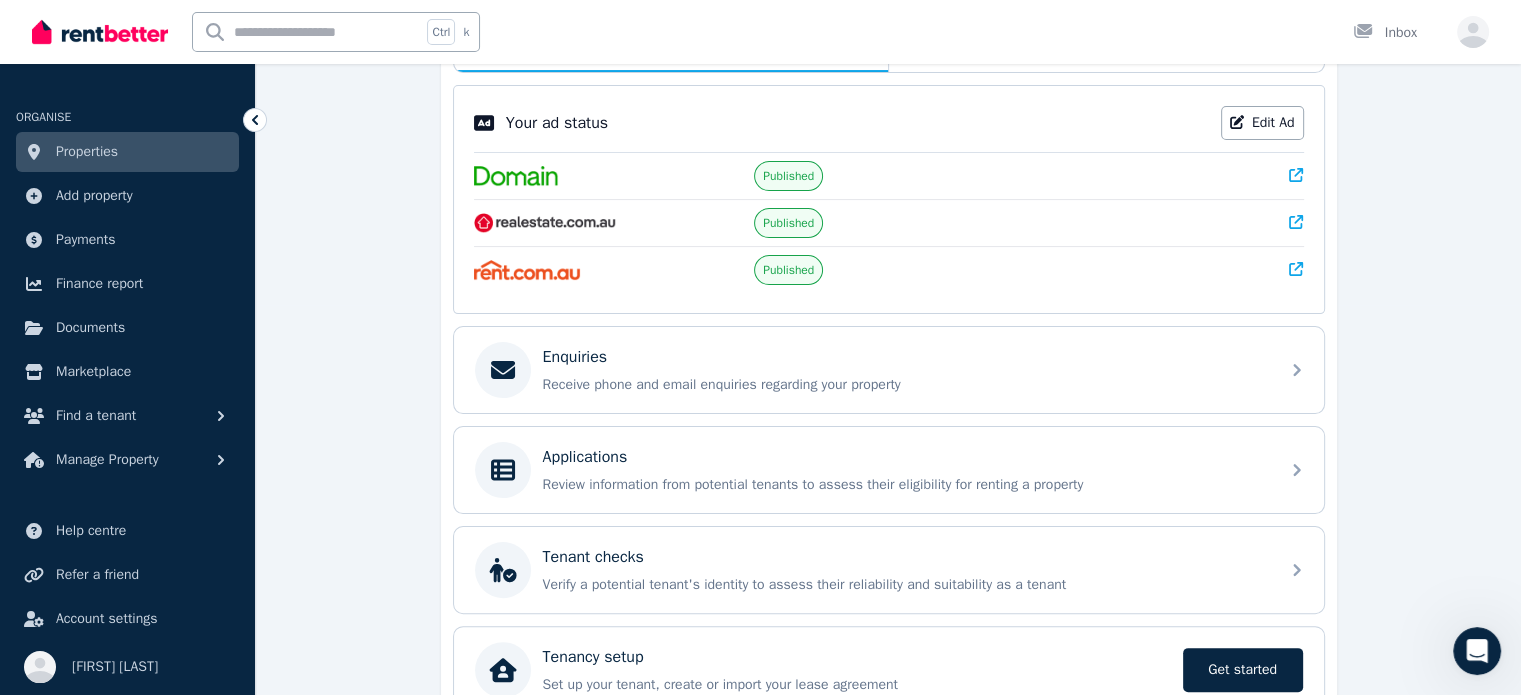 drag, startPoint x: 351, startPoint y: 558, endPoint x: 365, endPoint y: 348, distance: 210.46616 